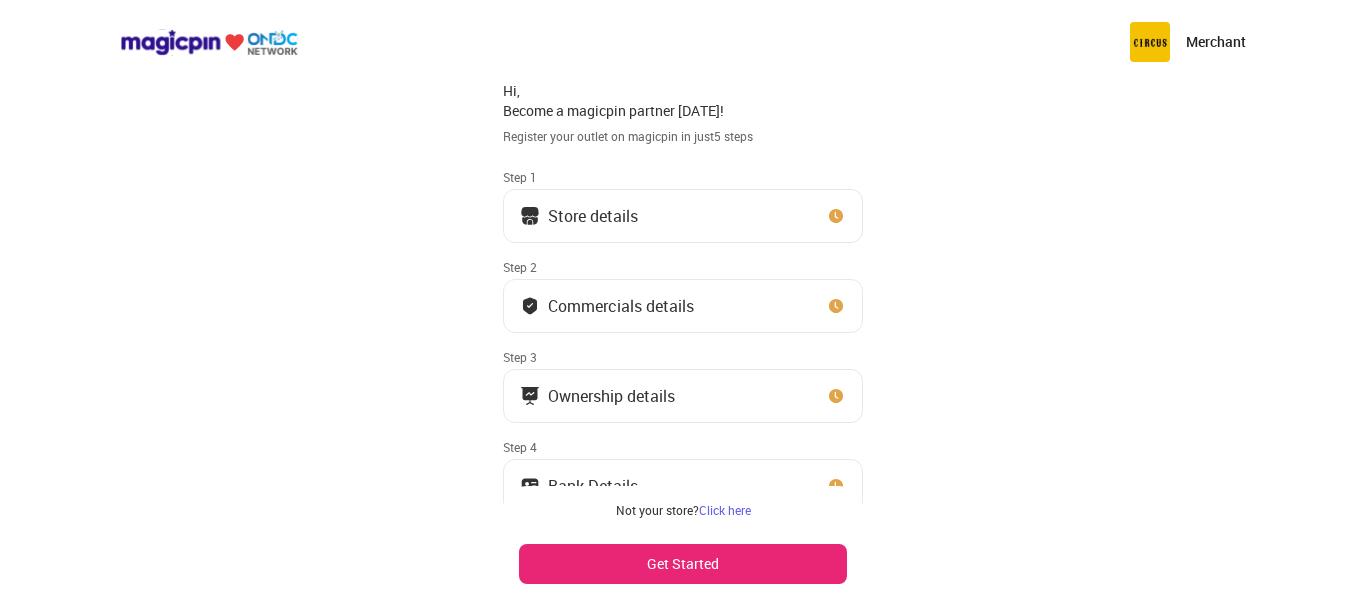 scroll, scrollTop: 0, scrollLeft: 0, axis: both 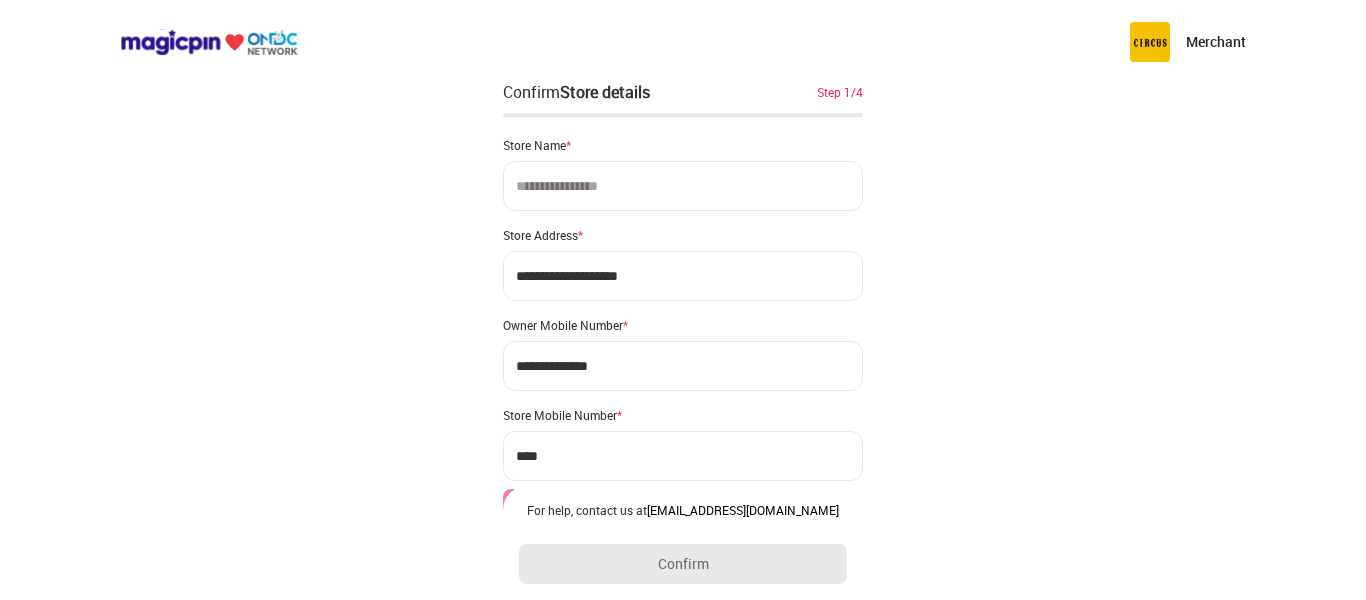 click at bounding box center (683, 186) 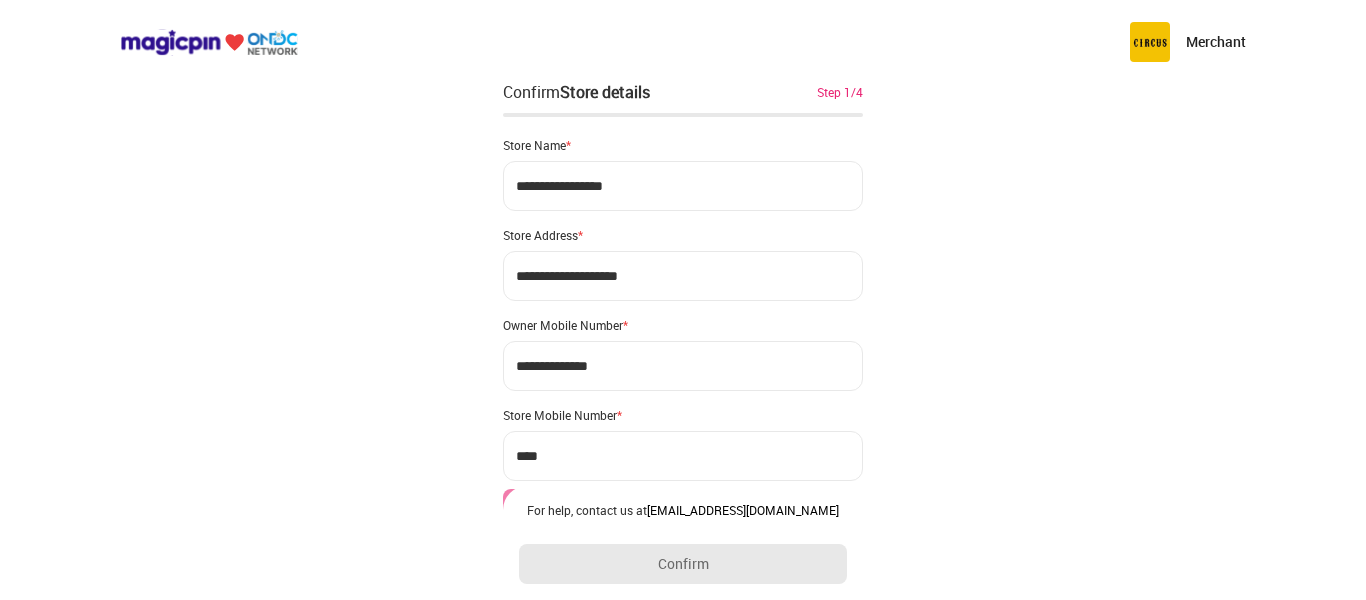 type on "**********" 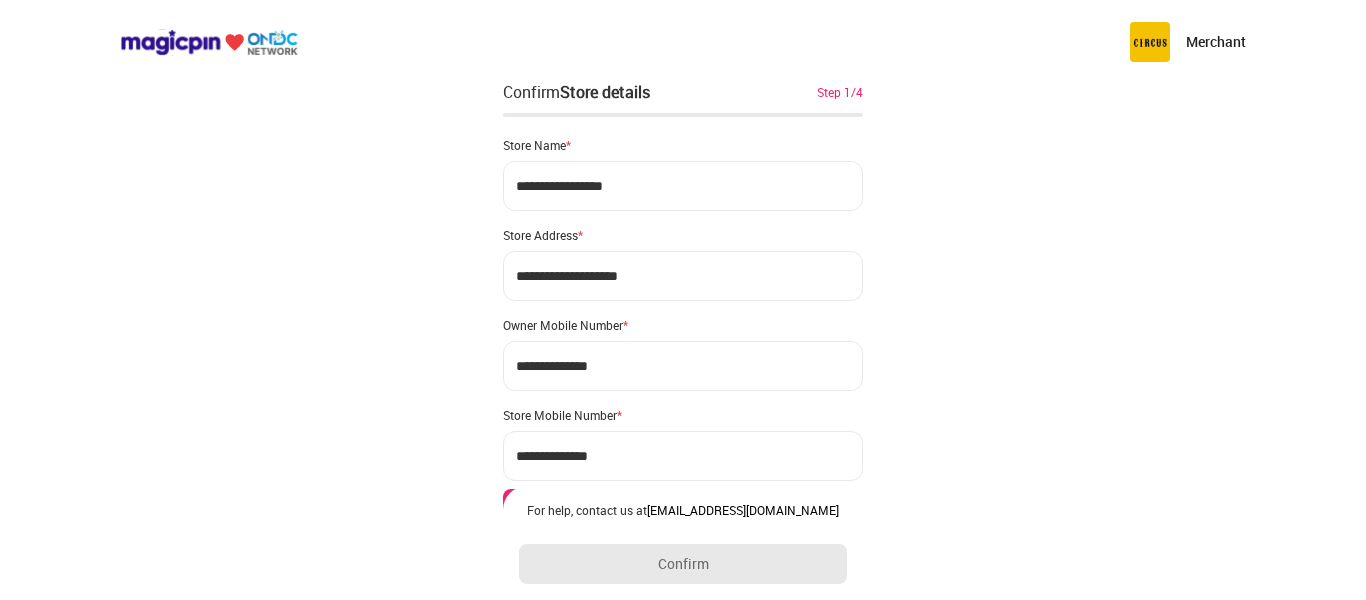 type on "**********" 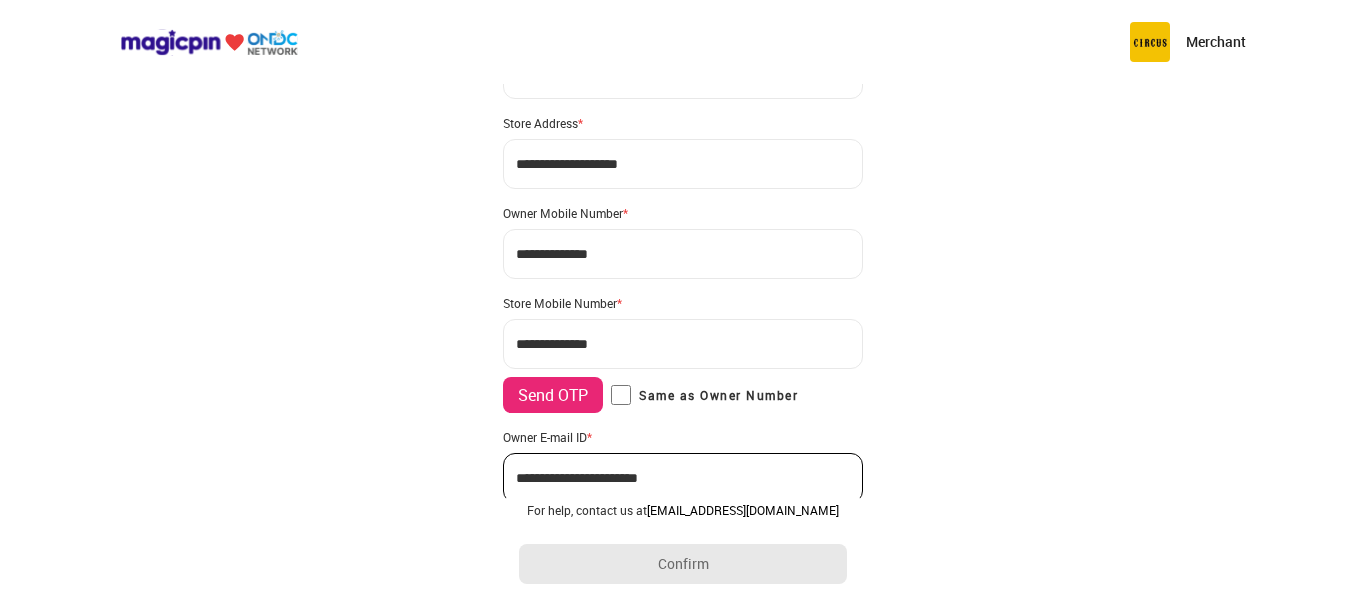 scroll, scrollTop: 160, scrollLeft: 0, axis: vertical 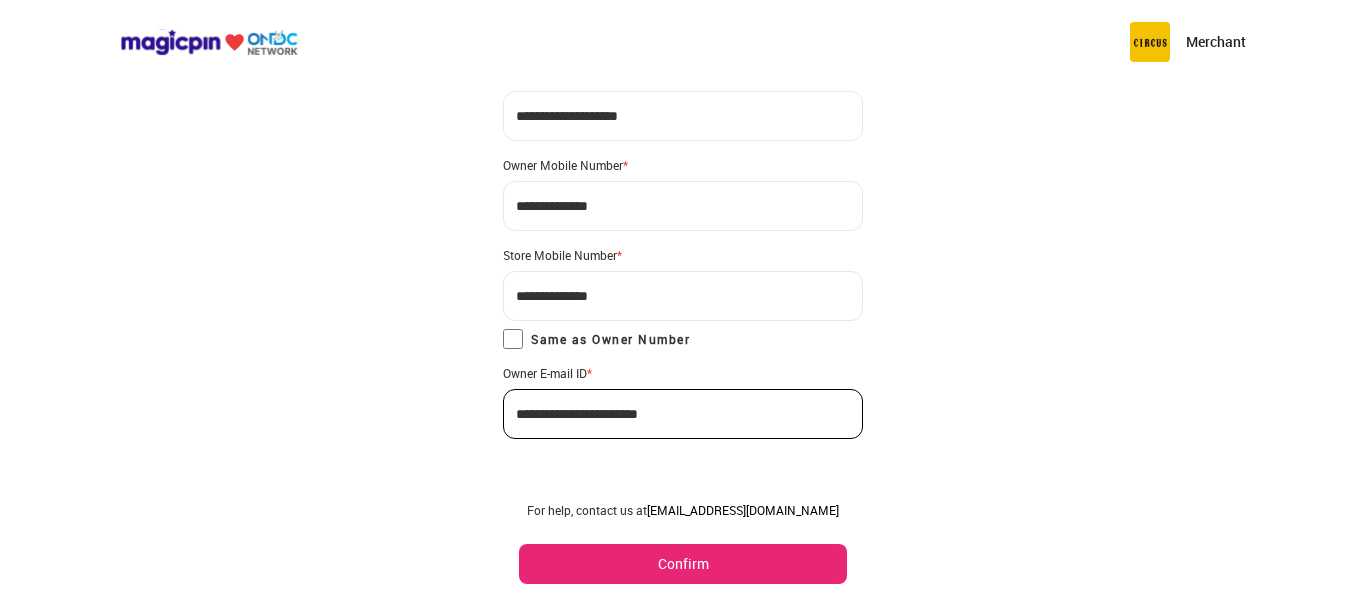 click on "**********" at bounding box center (683, 229) 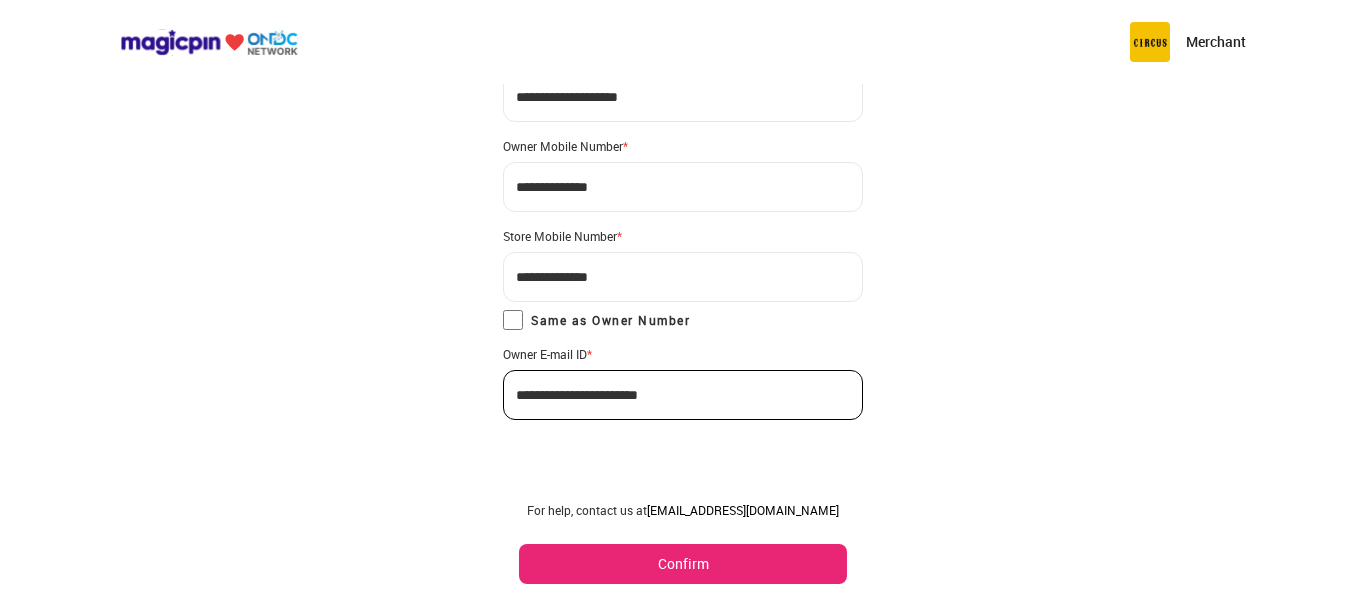 click on "Confirm" at bounding box center [683, 564] 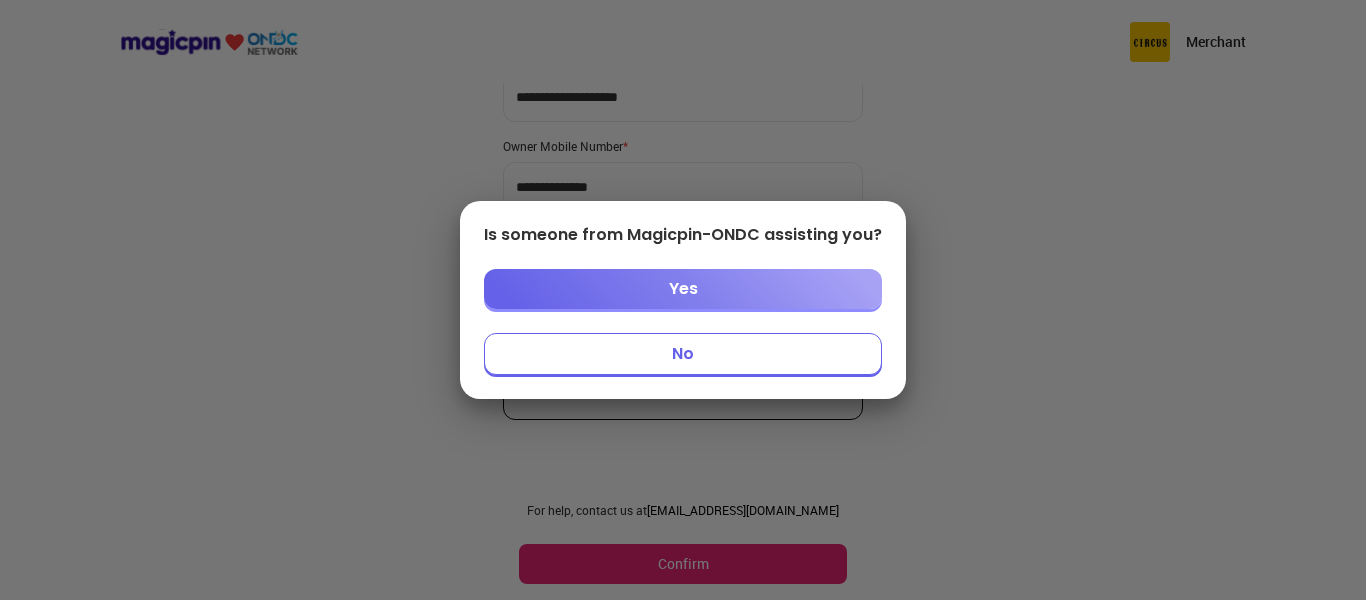 click on "No" at bounding box center (683, 354) 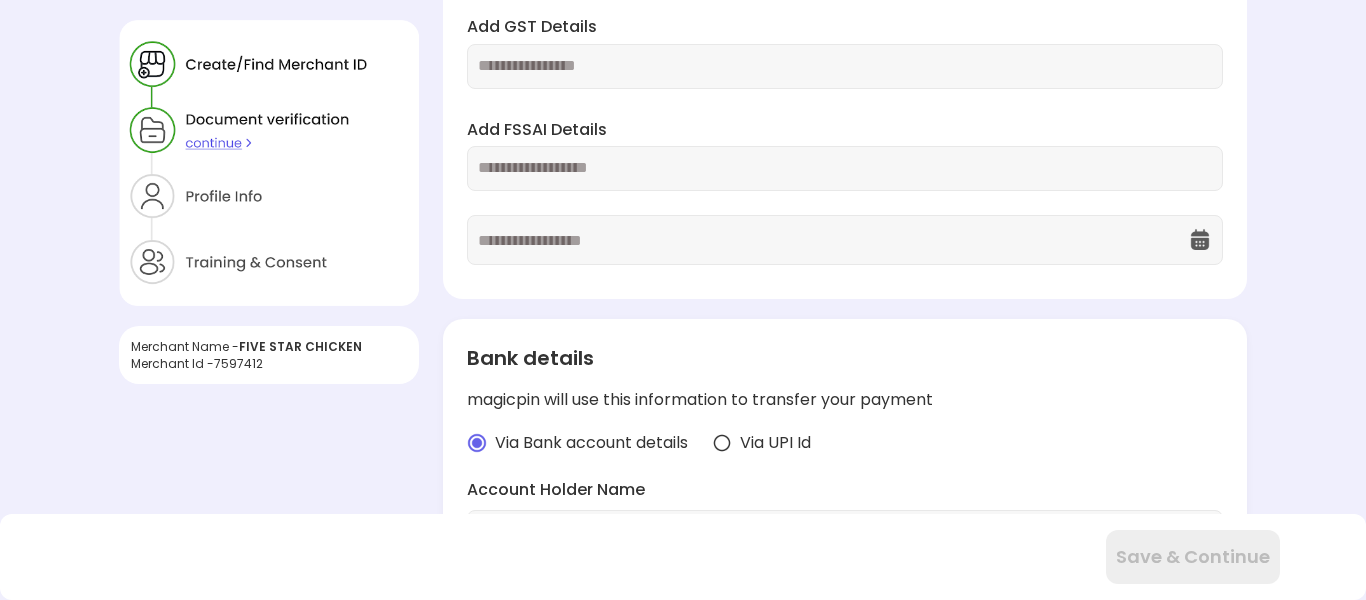 scroll, scrollTop: 0, scrollLeft: 0, axis: both 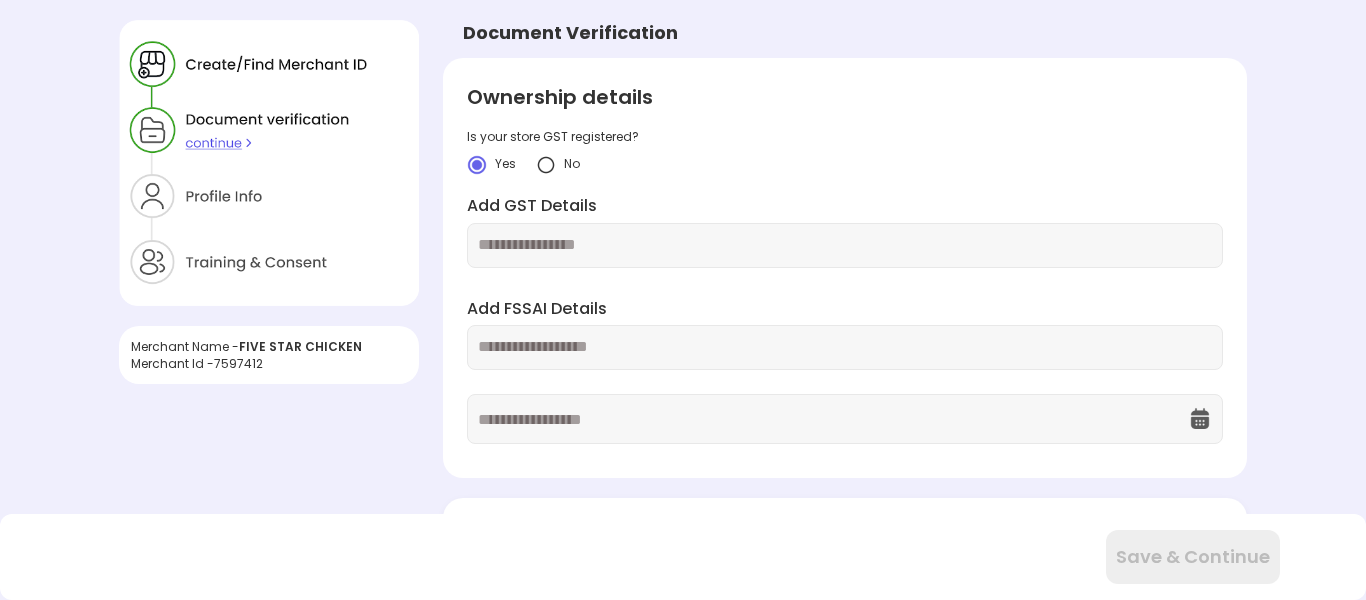 click at bounding box center (844, 245) 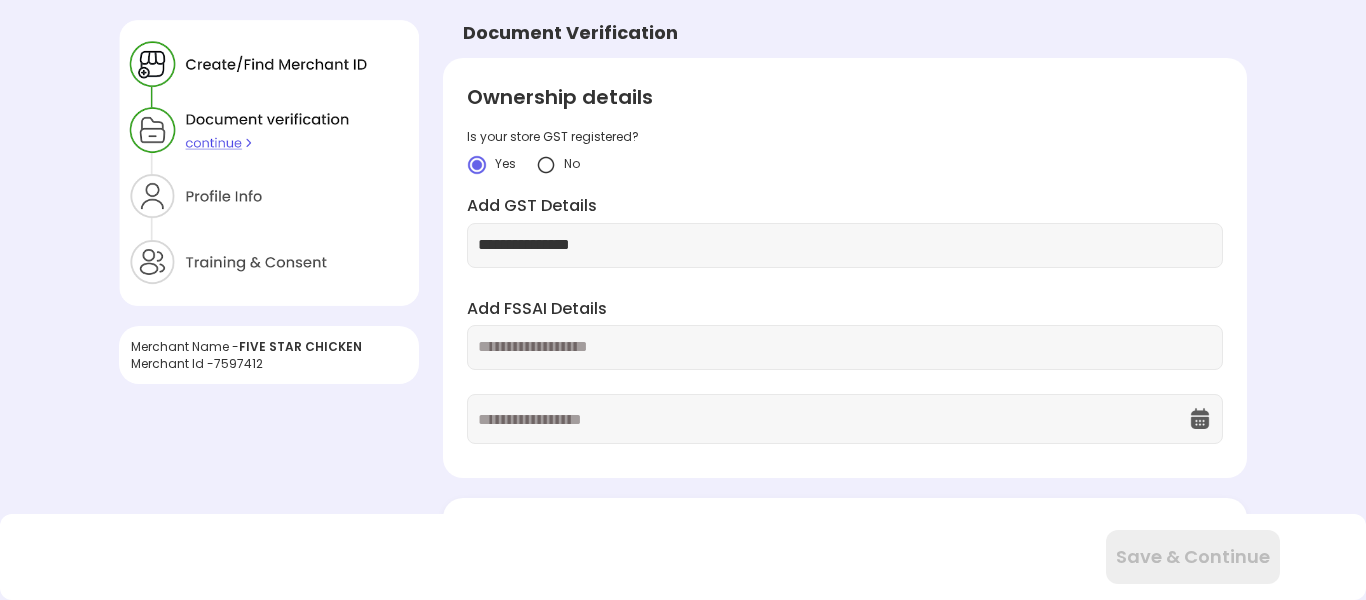 type on "**********" 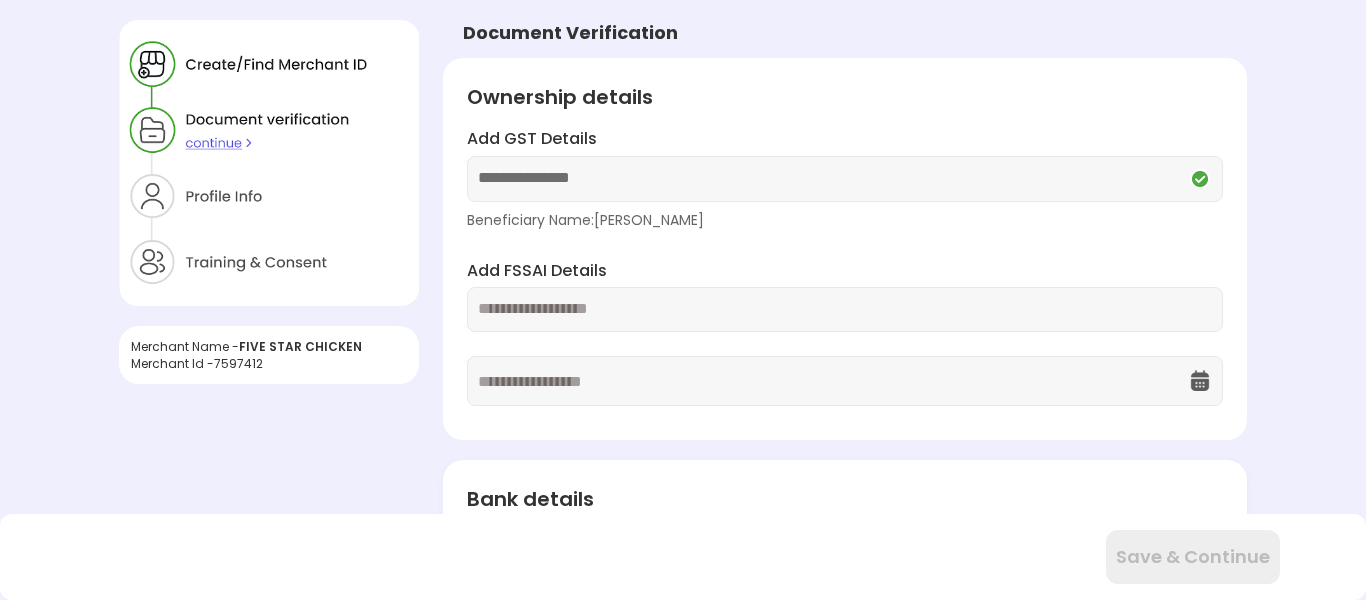 click at bounding box center (844, 309) 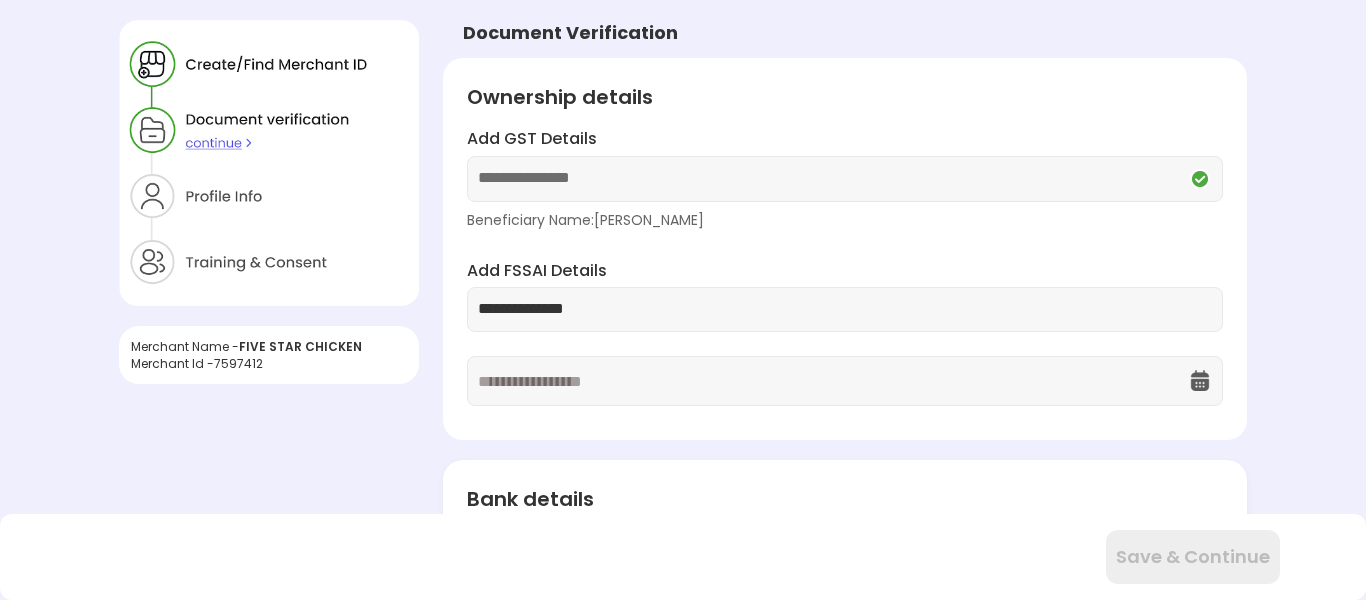 type on "**********" 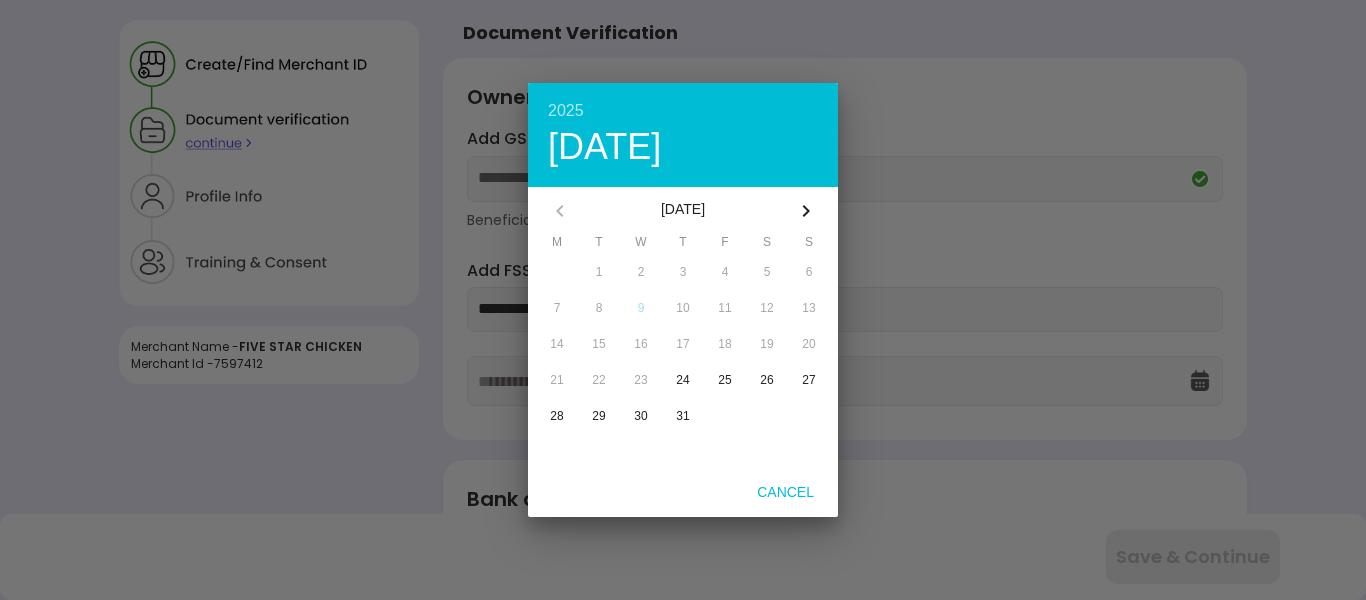 click 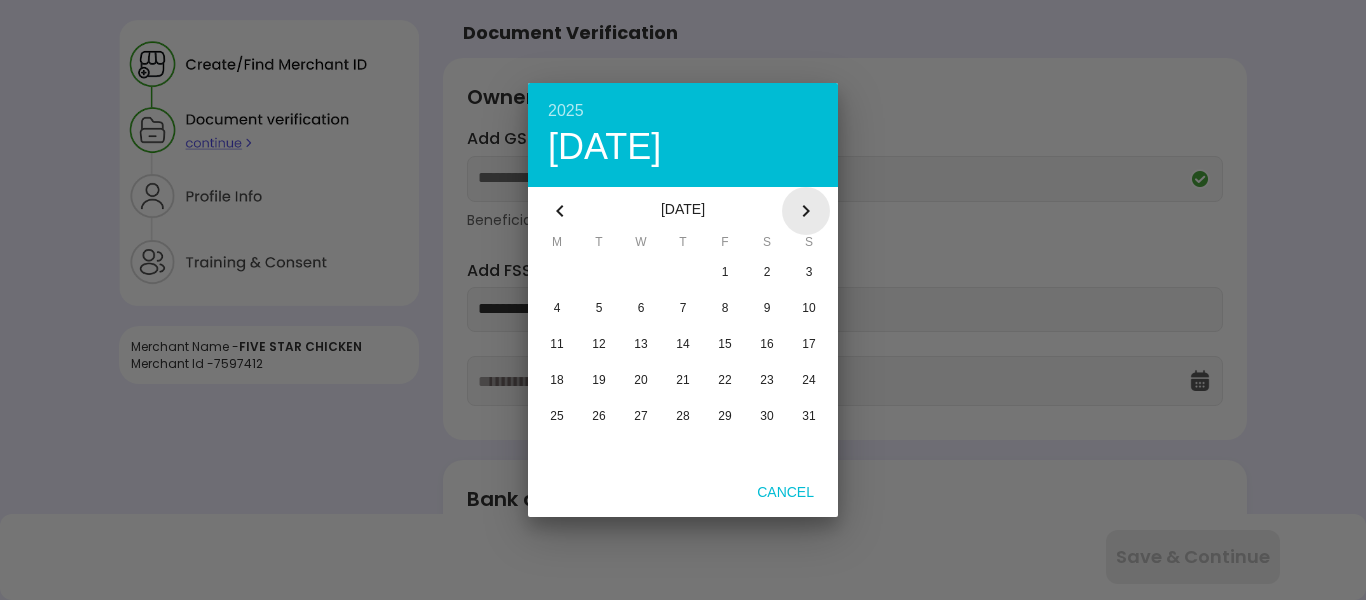 click 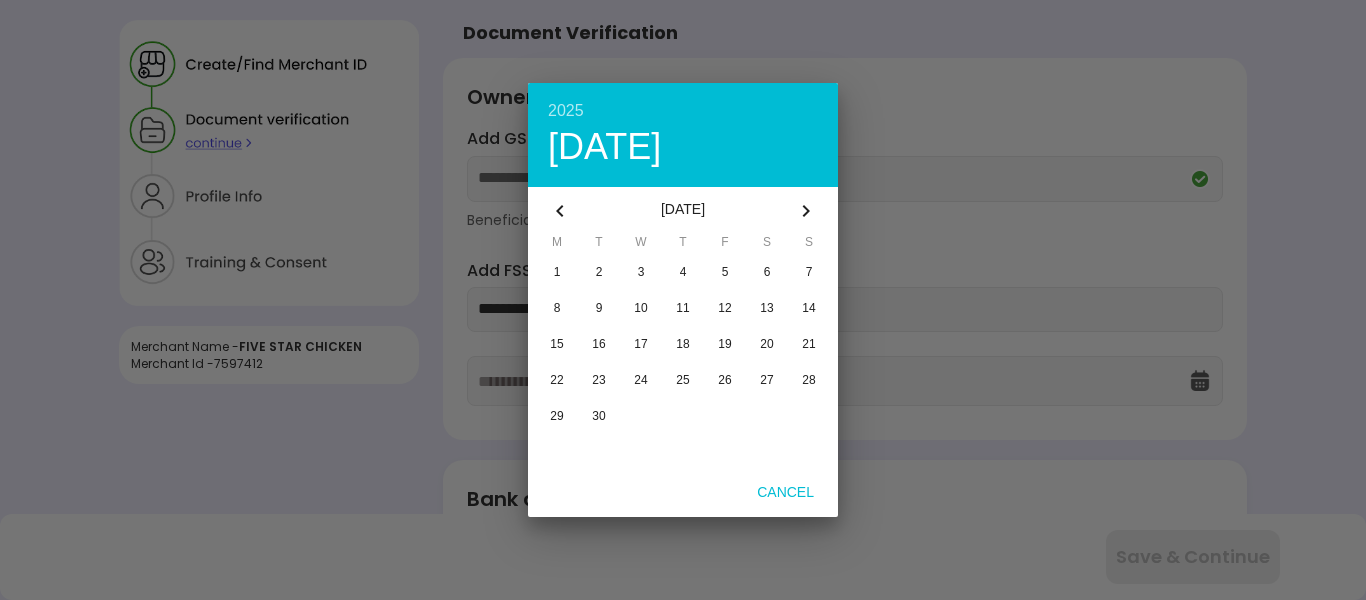 click on "[DATE]" at bounding box center (683, 211) 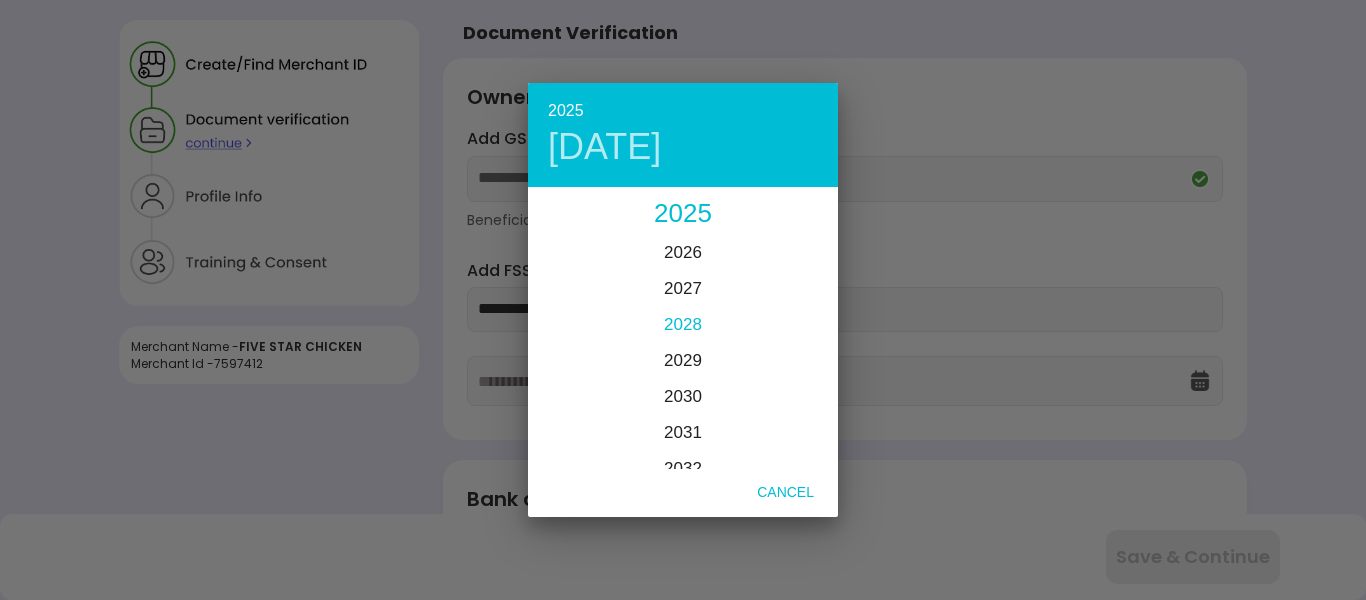 click on "2028" at bounding box center [683, 324] 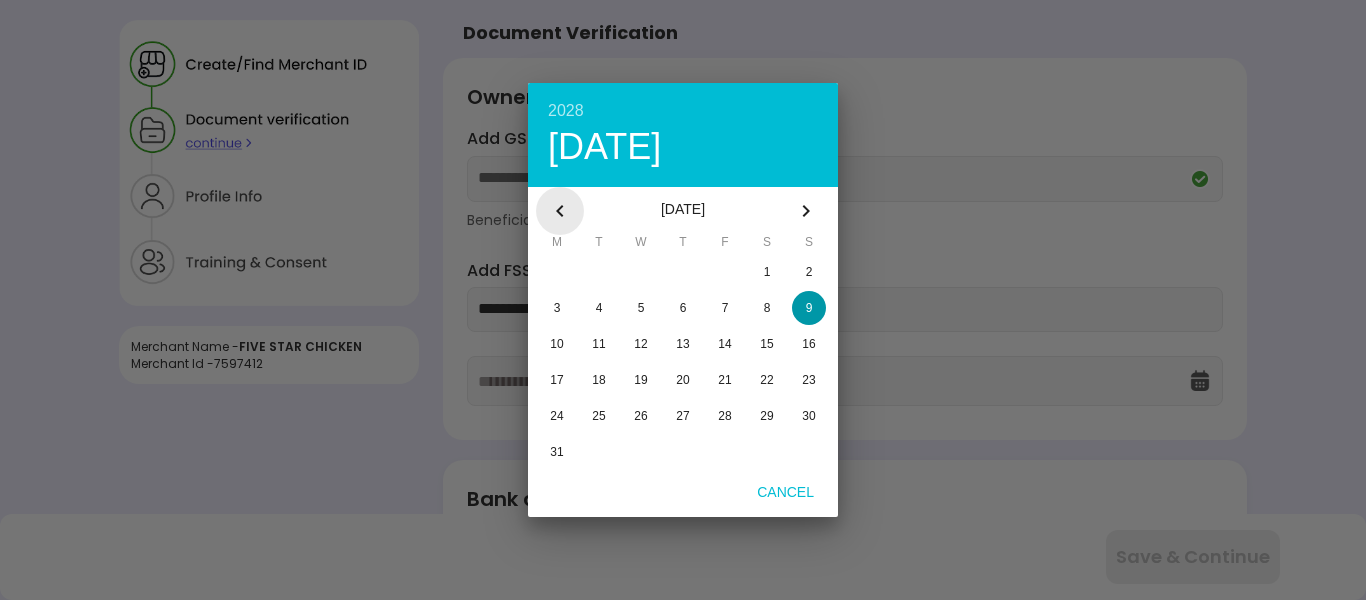 click 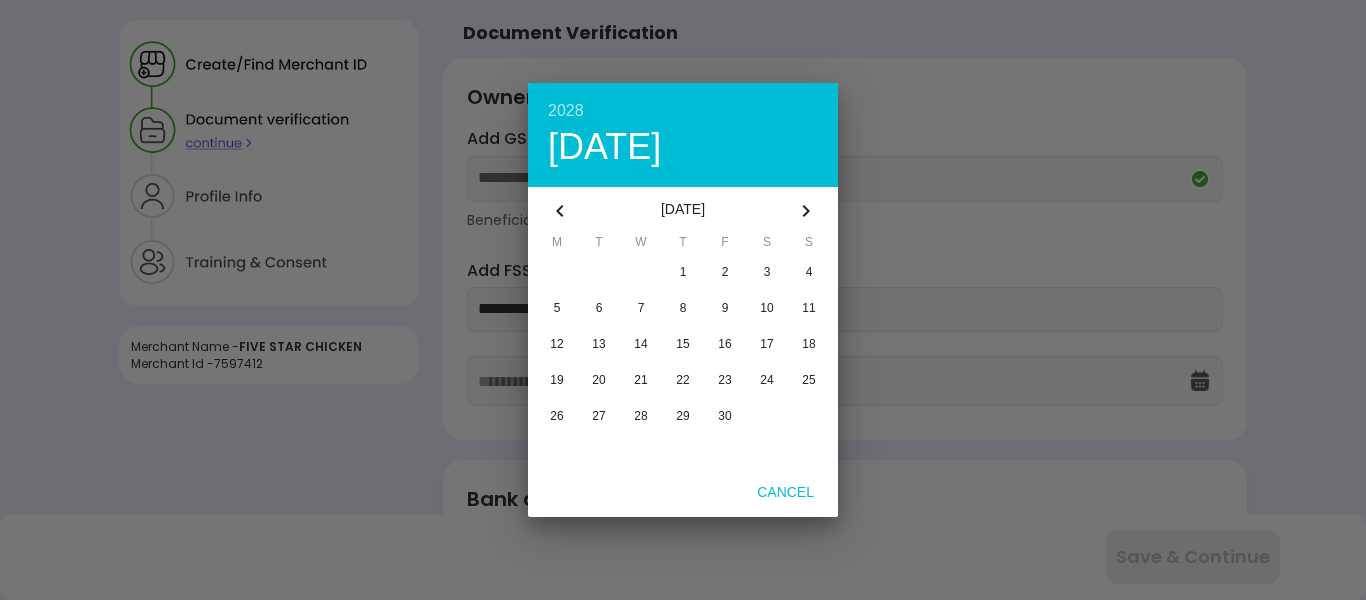 click 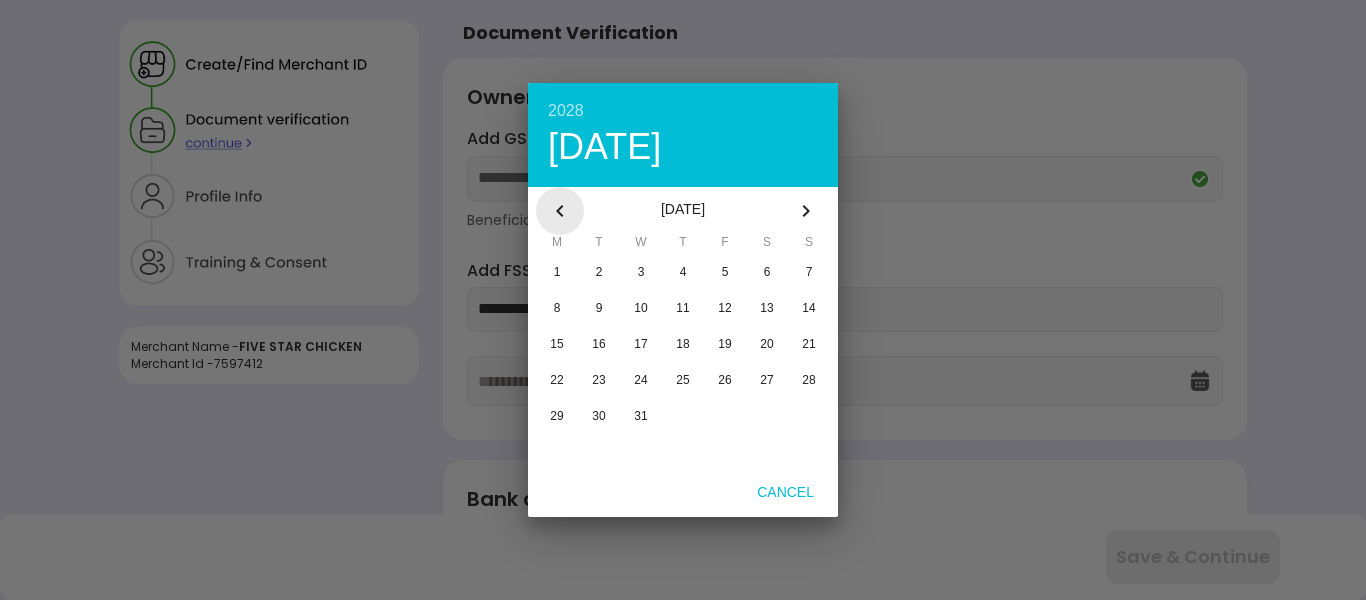 click 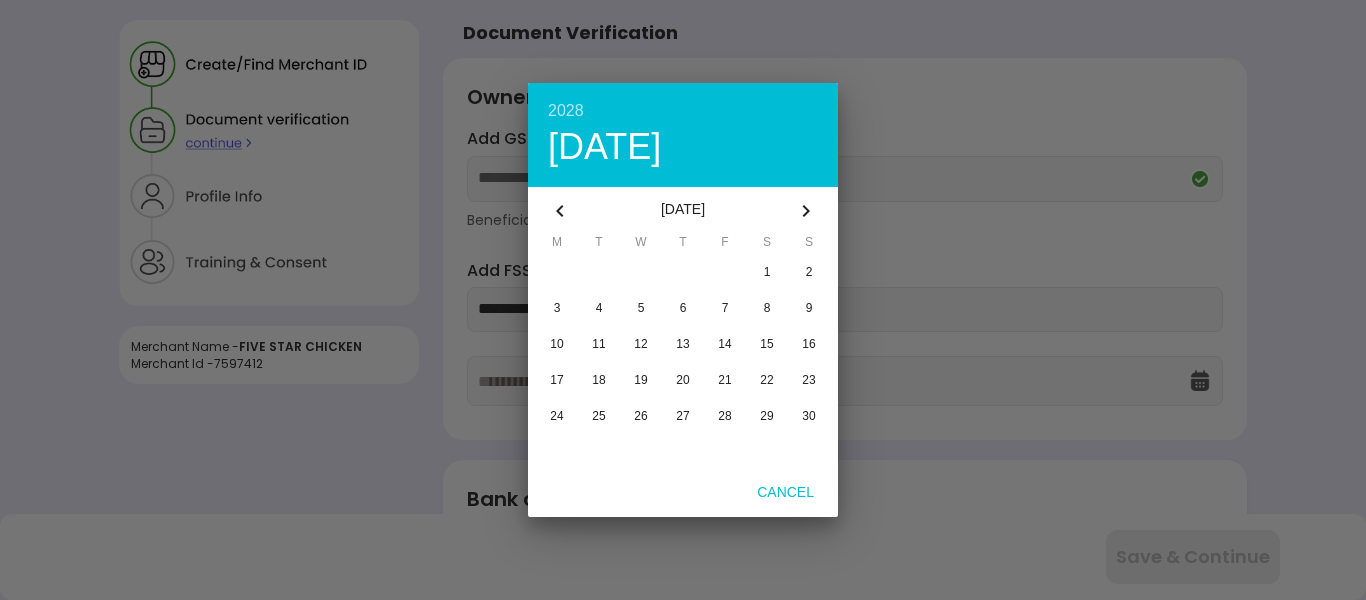 click 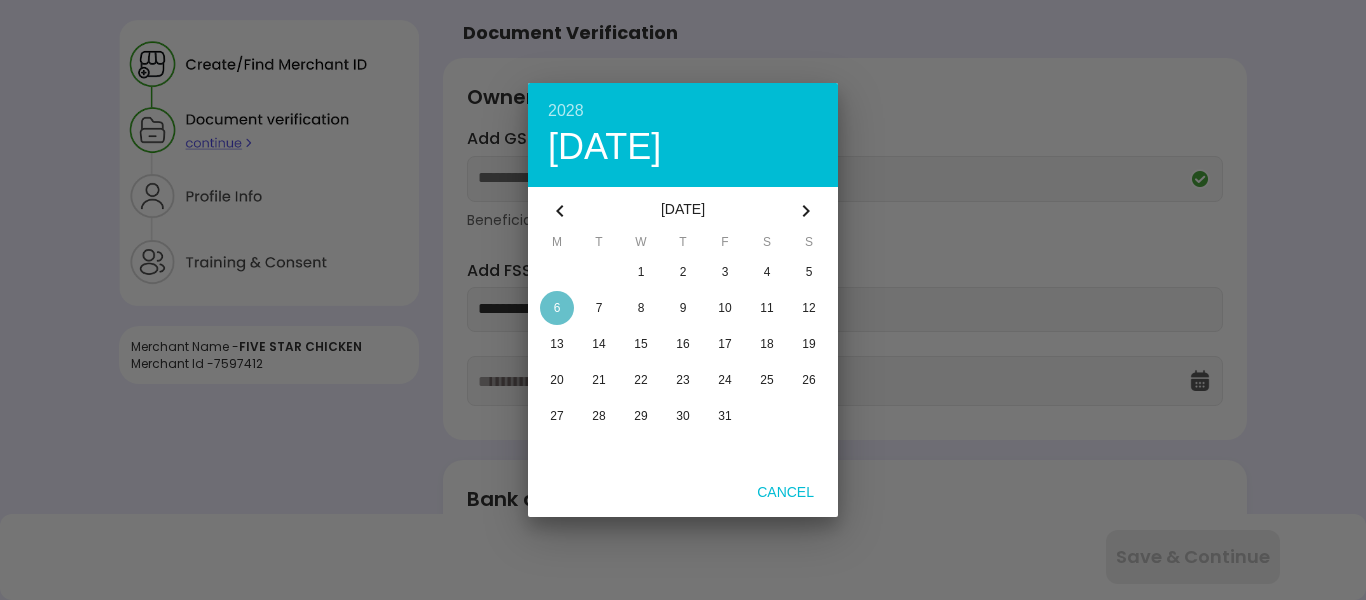 click on "6" at bounding box center [557, 308] 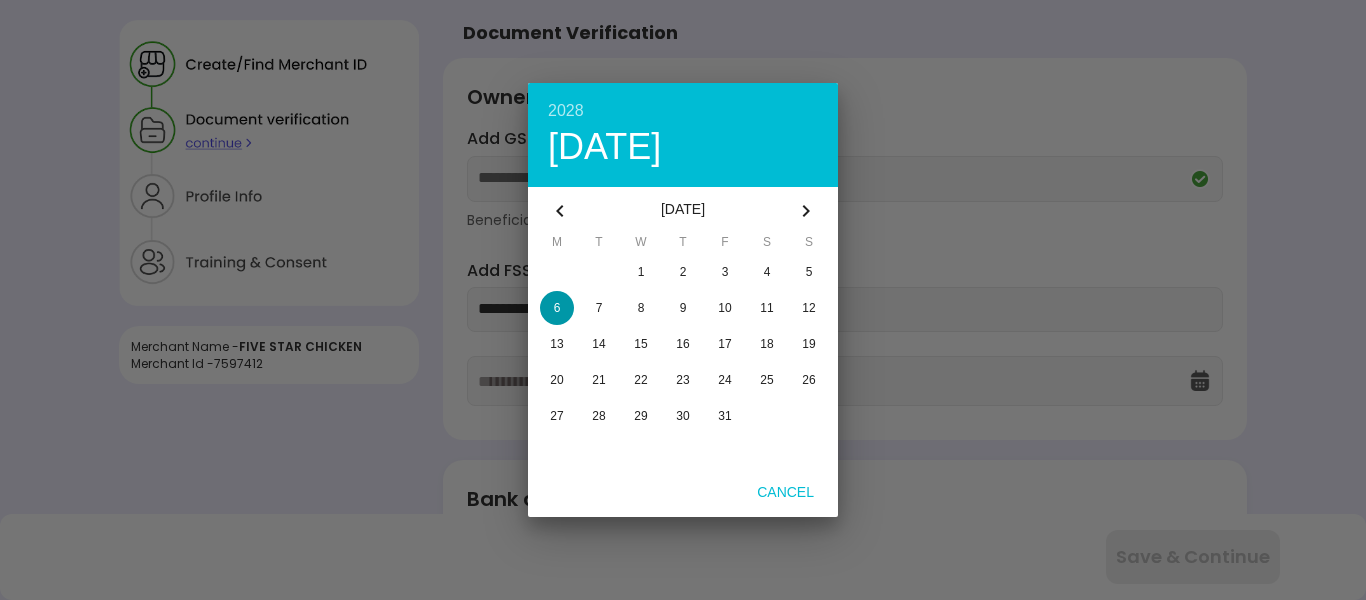 type on "**********" 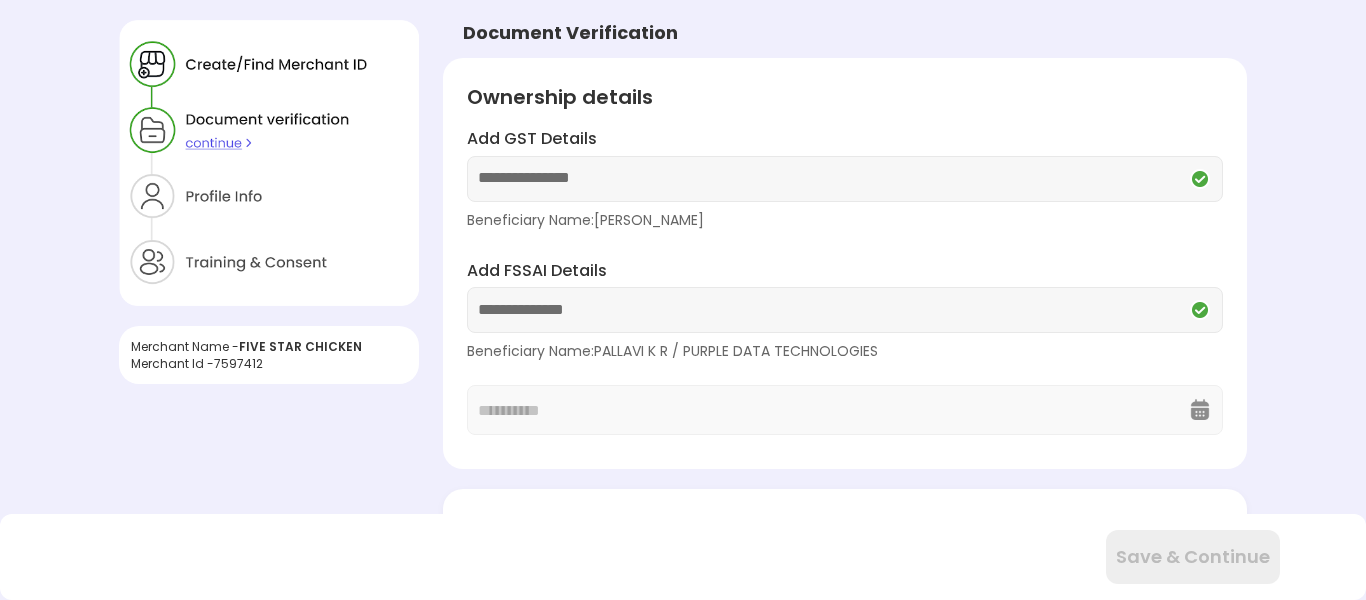 click on "**********" at bounding box center [682, 607] 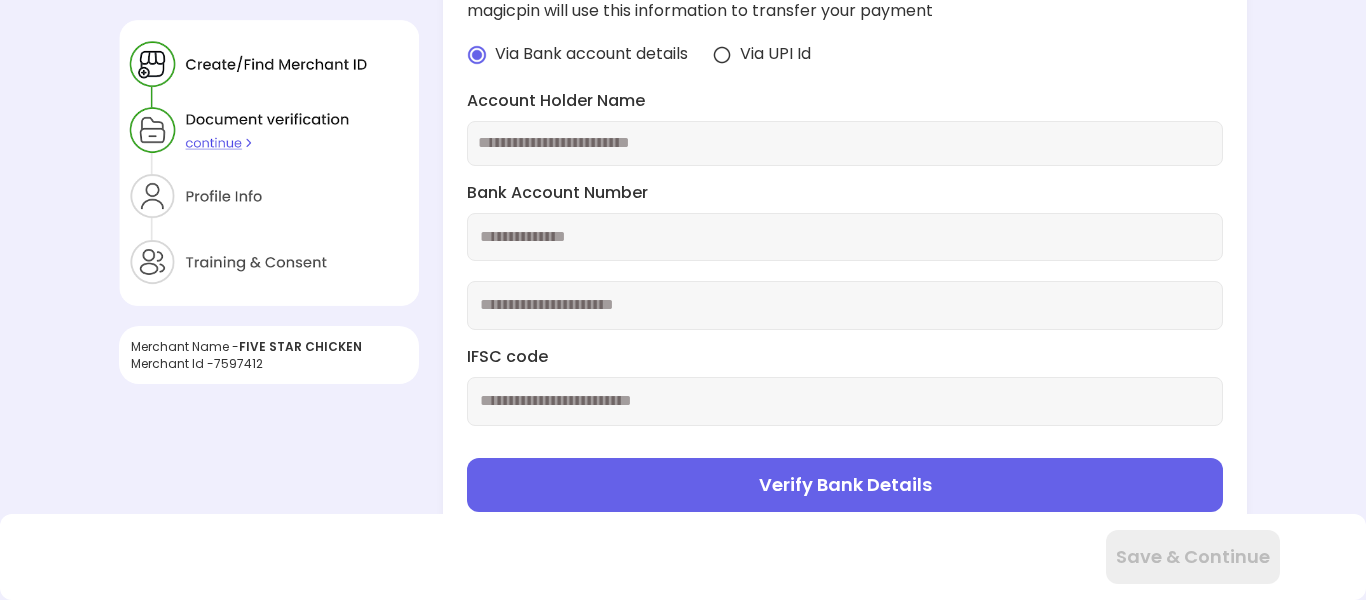 scroll, scrollTop: 560, scrollLeft: 0, axis: vertical 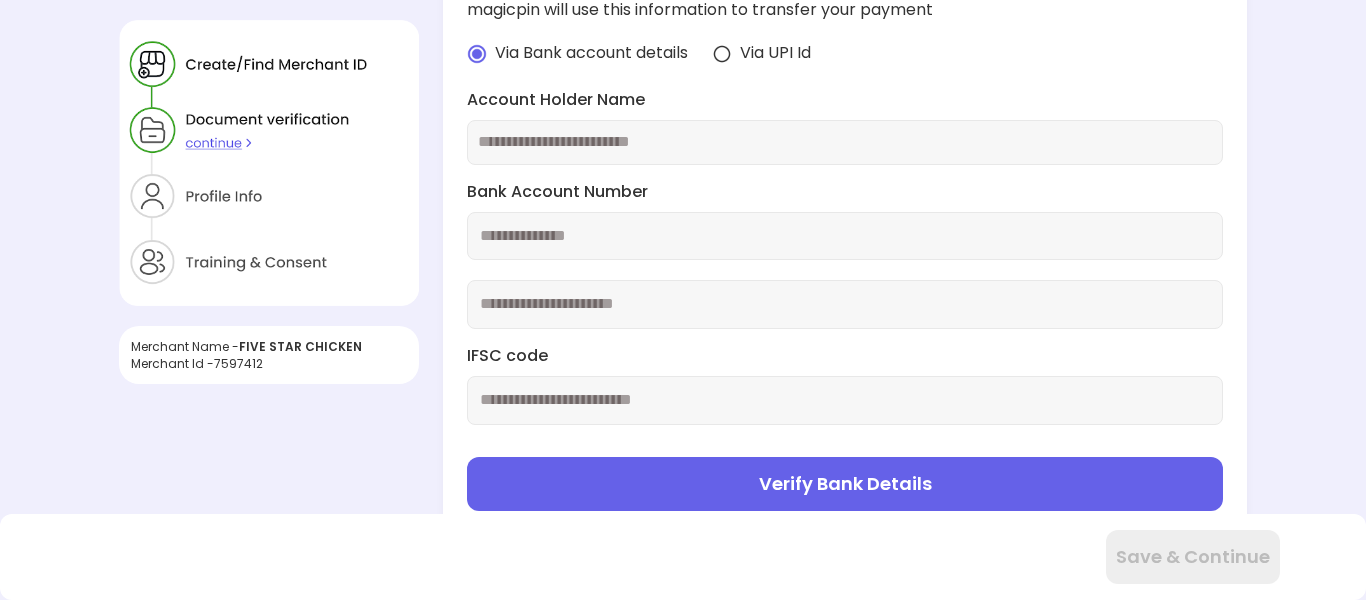 click at bounding box center [844, 142] 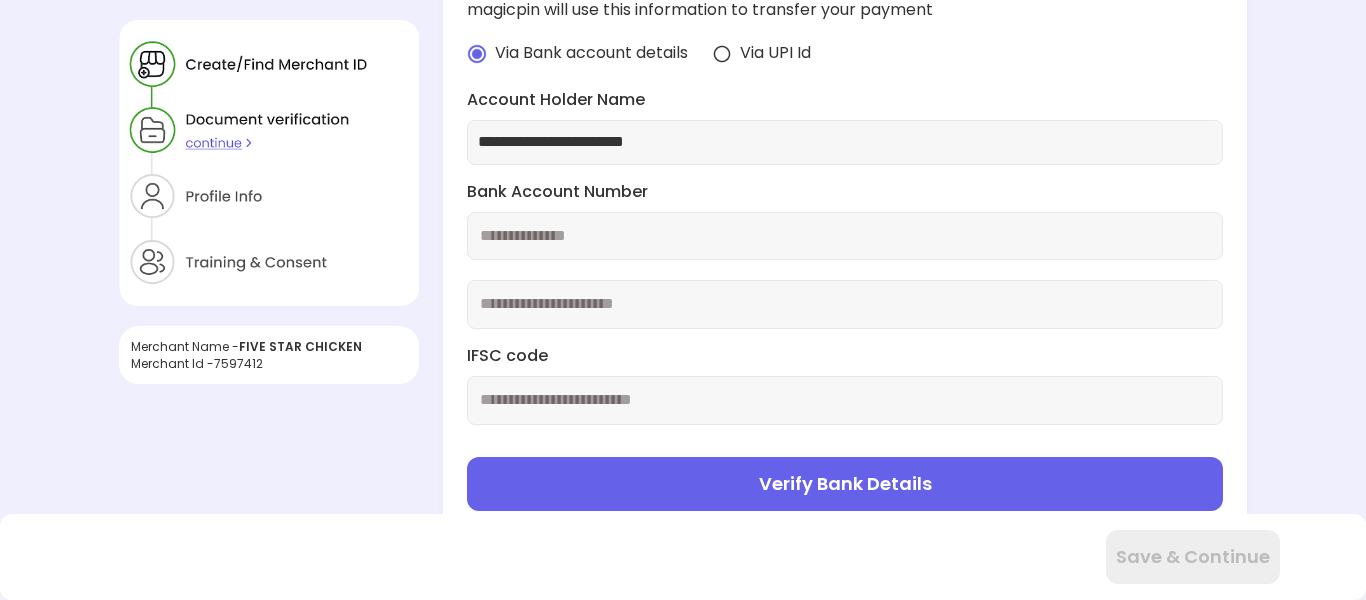 type on "**********" 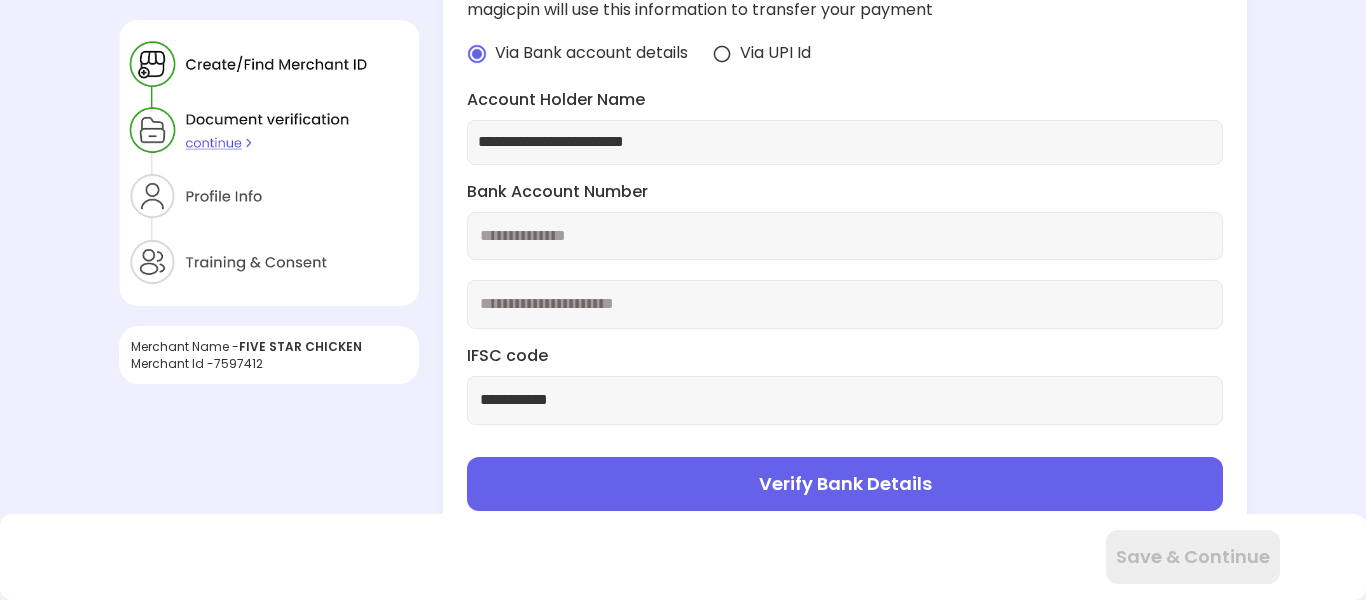 type on "**********" 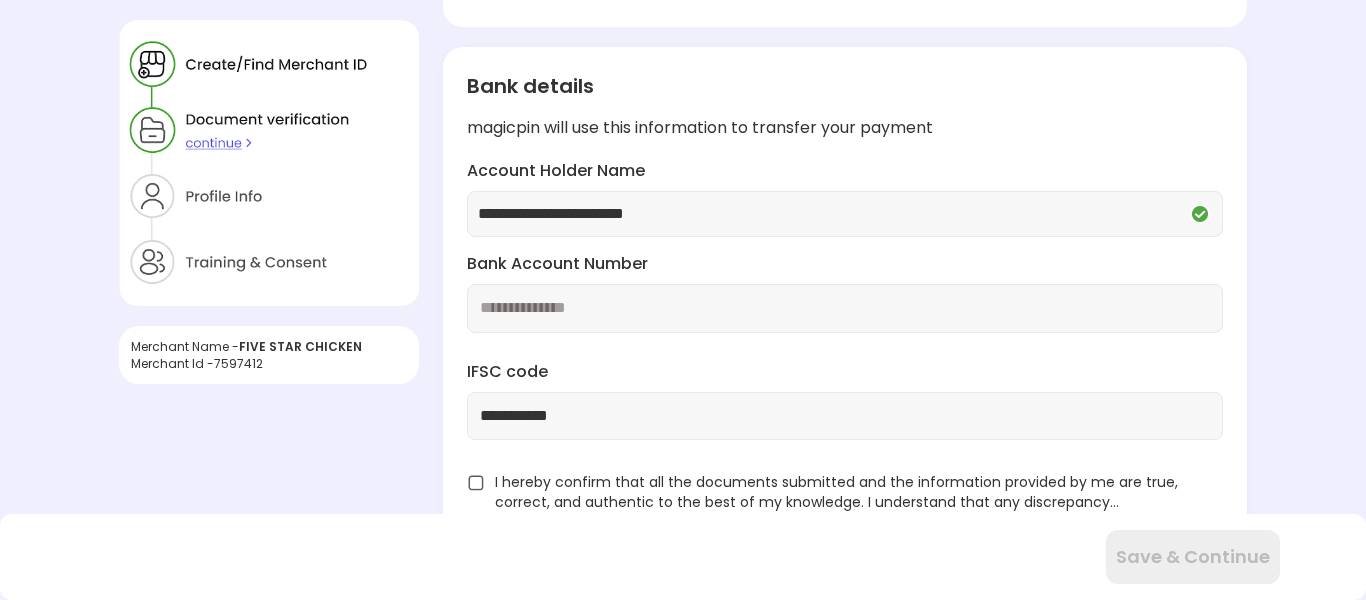 scroll, scrollTop: 442, scrollLeft: 0, axis: vertical 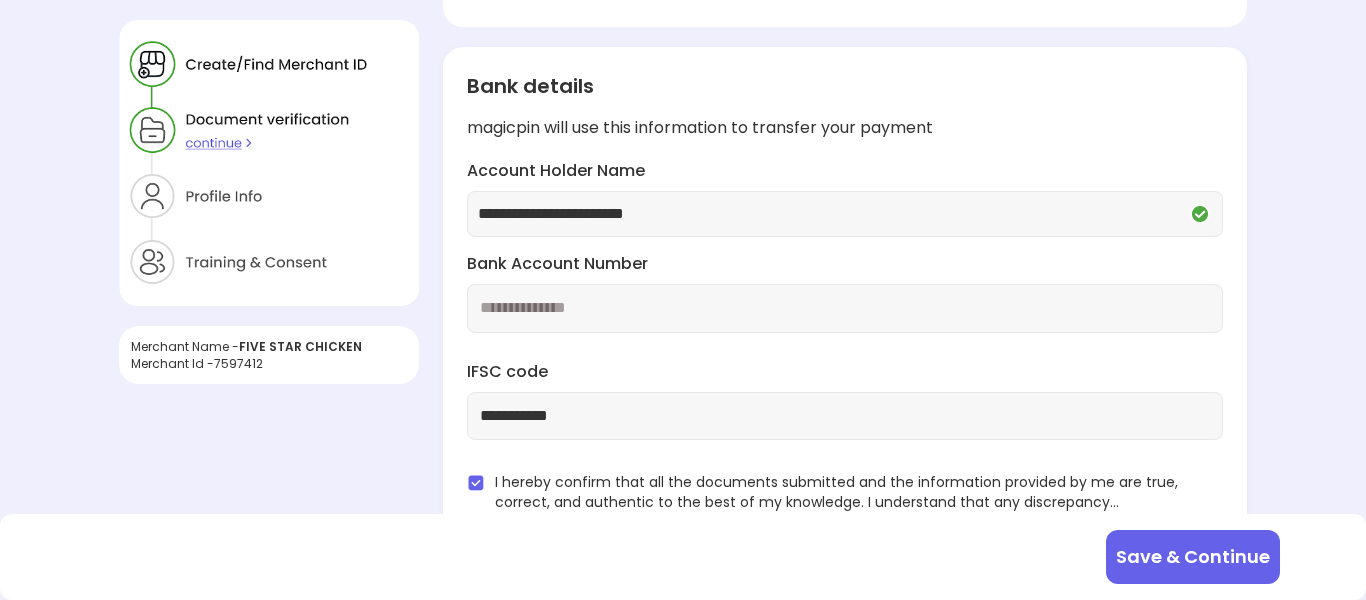 click on "**********" at bounding box center (844, 303) 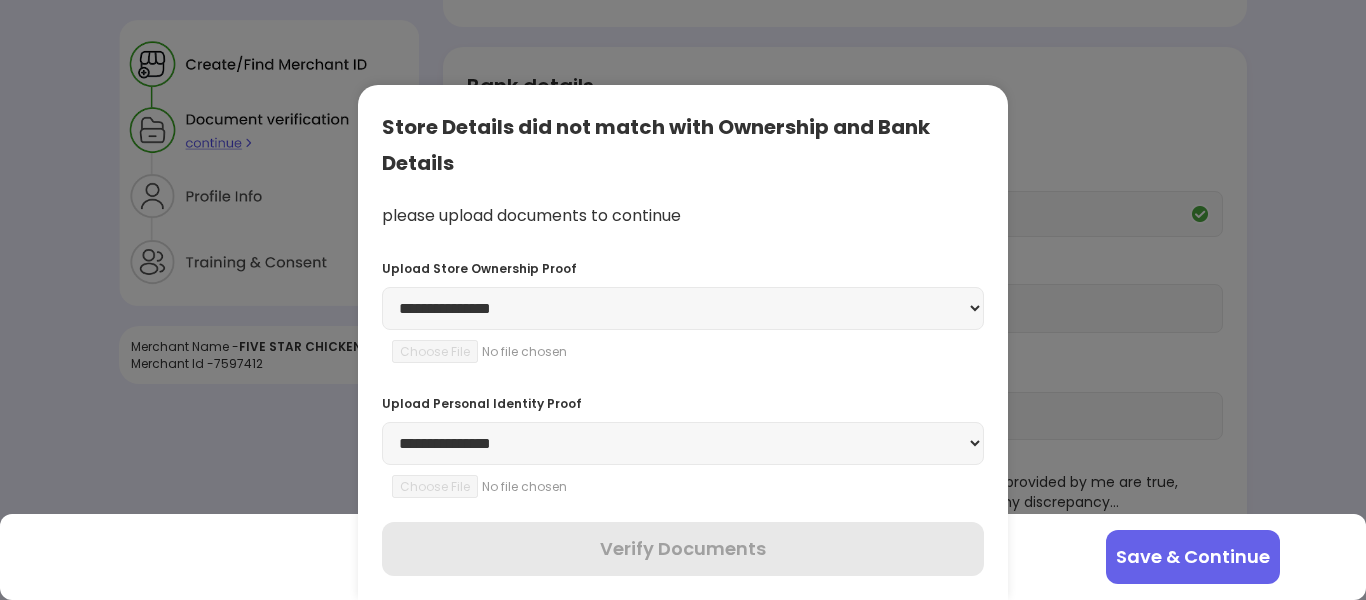 click on "**********" at bounding box center [683, 308] 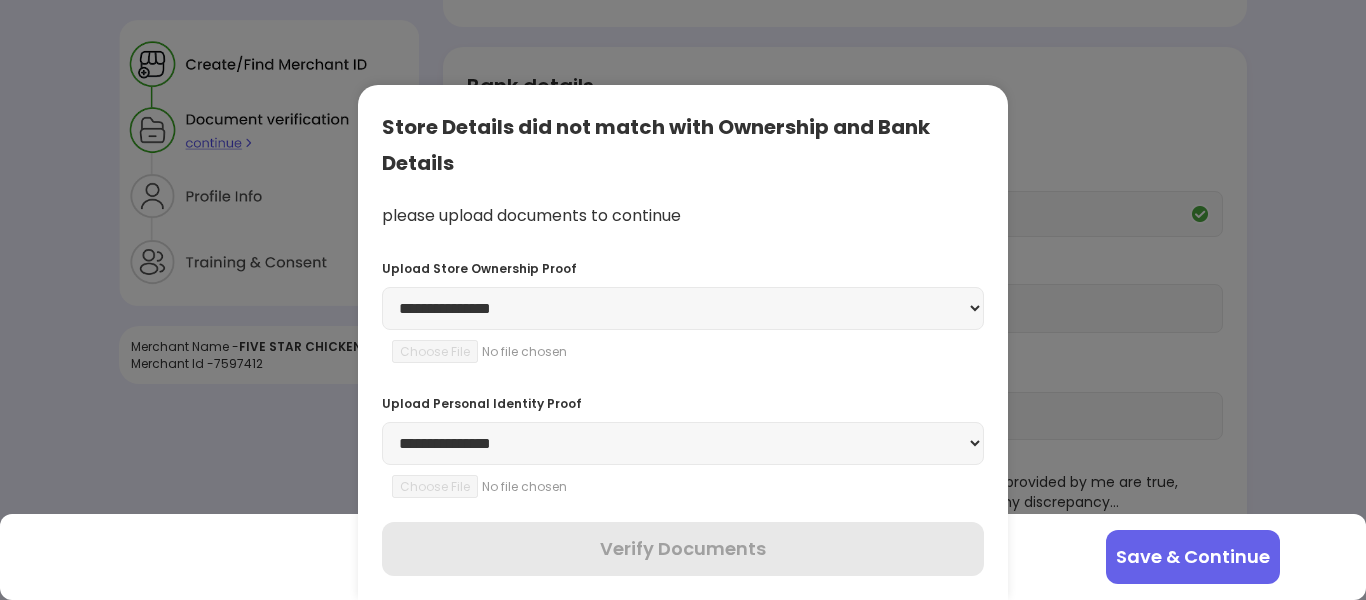 select on "**********" 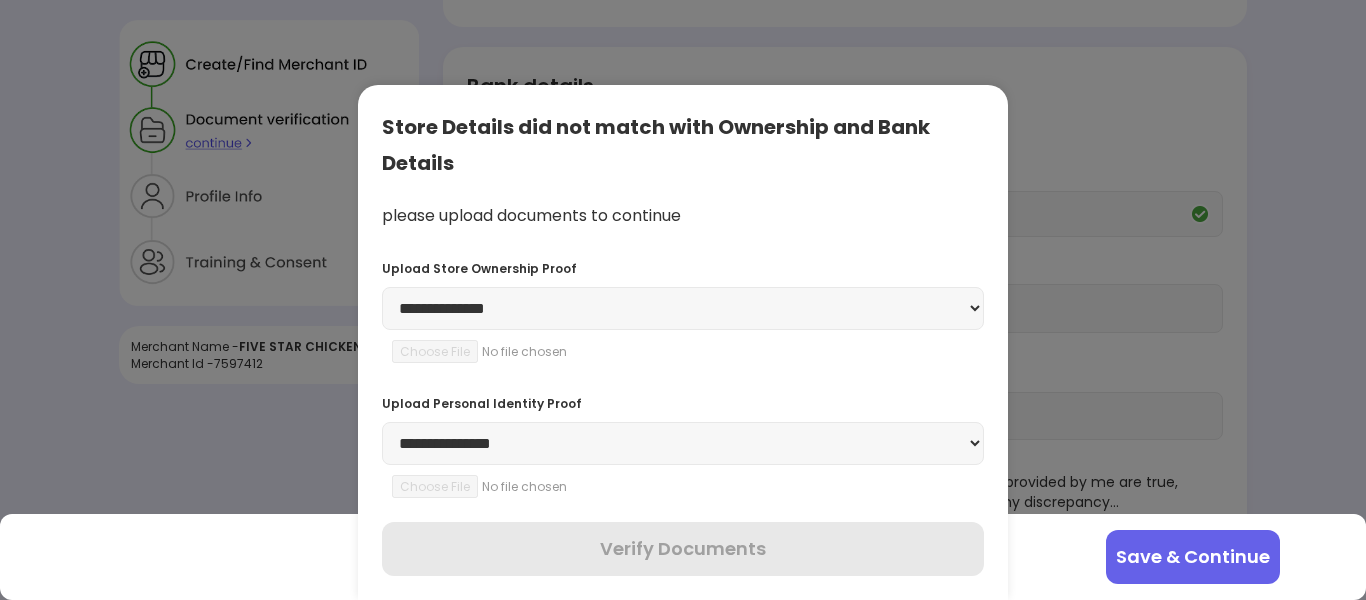 click on "**********" at bounding box center (683, 308) 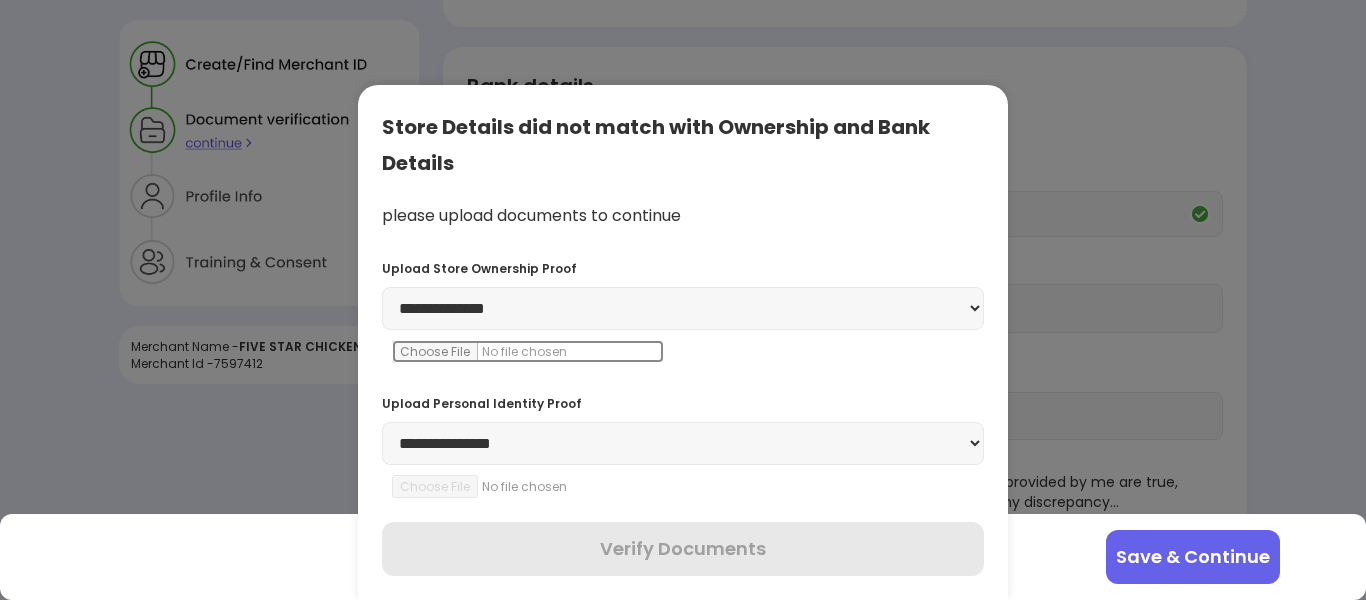click at bounding box center (528, 351) 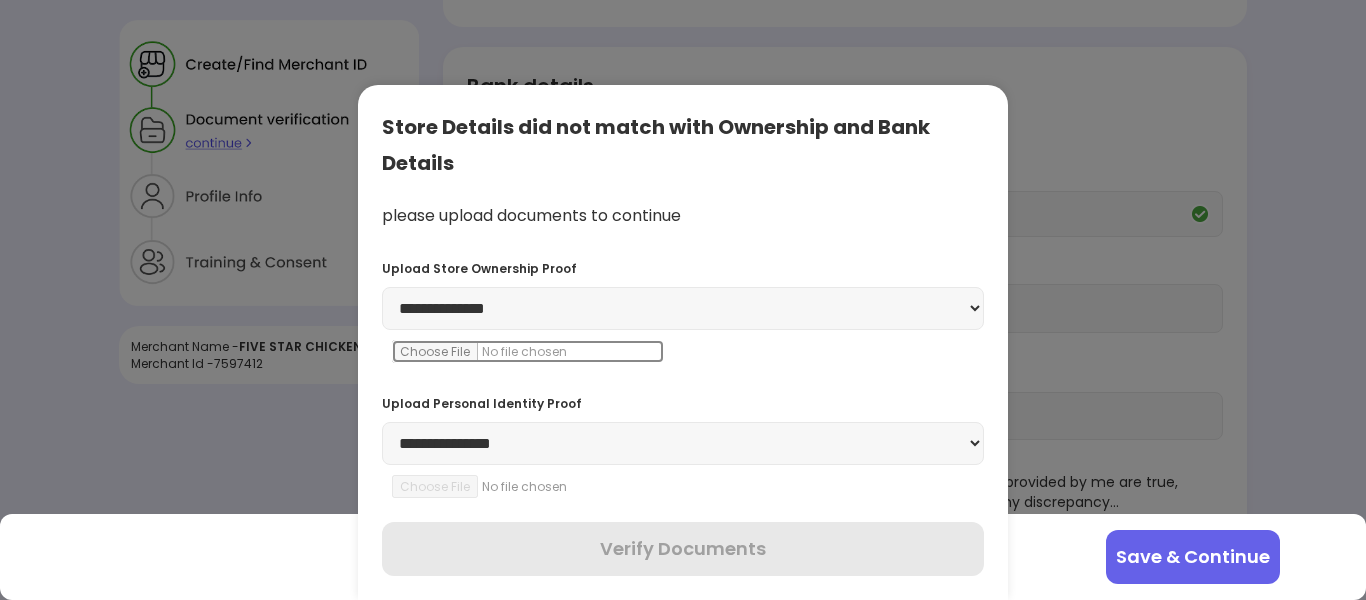 type on "**********" 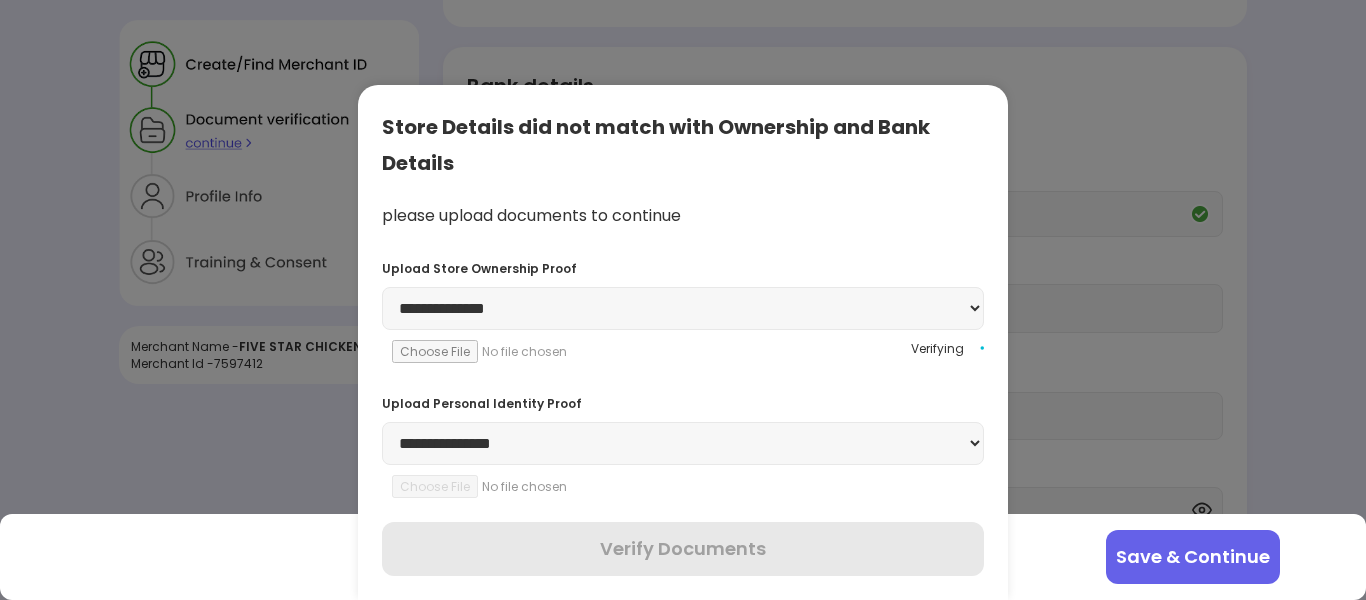 click on "**********" at bounding box center [683, 443] 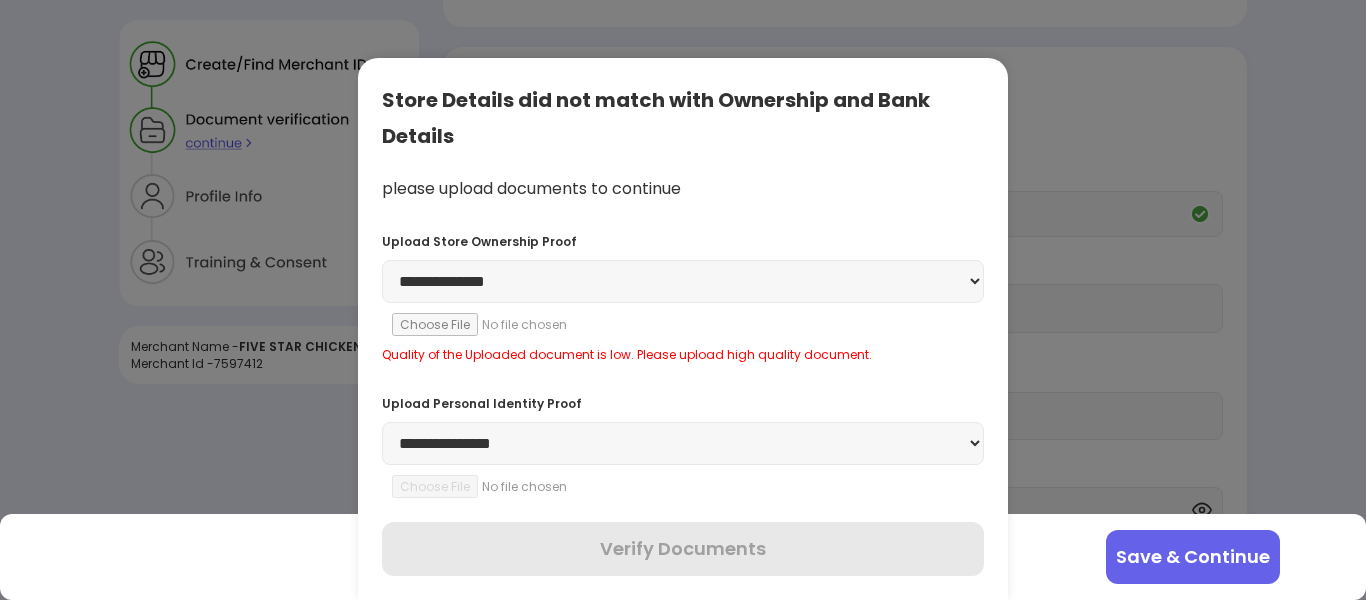 click on "**********" at bounding box center [683, 440] 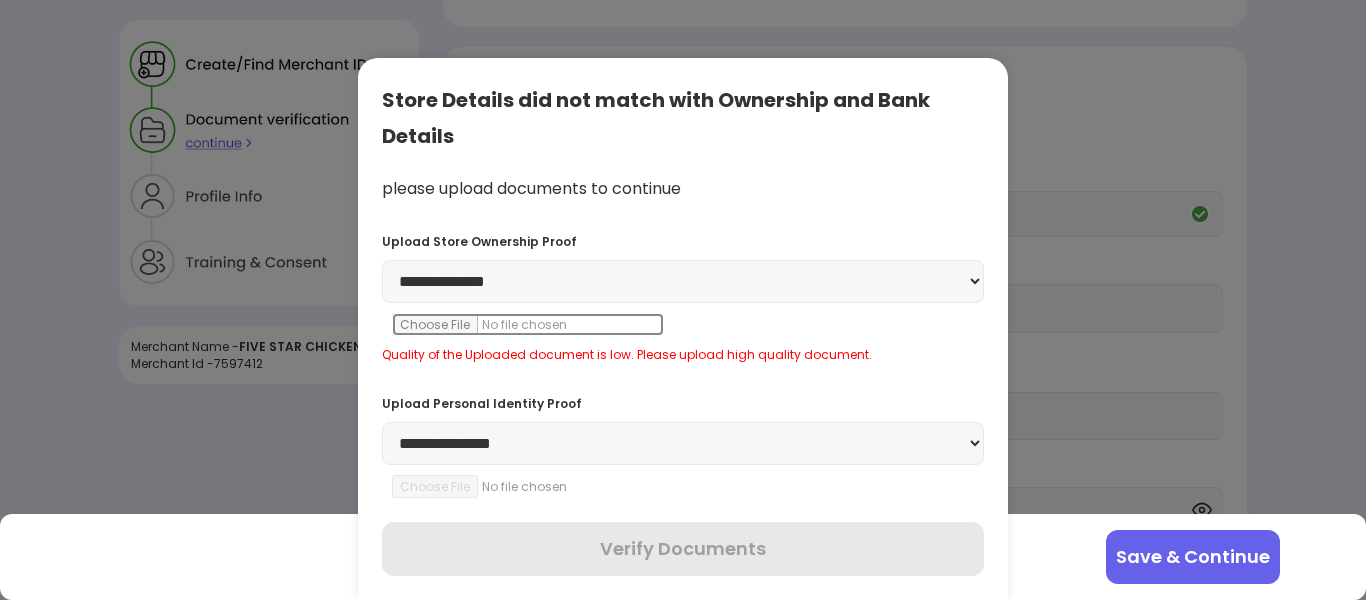 click at bounding box center (528, 324) 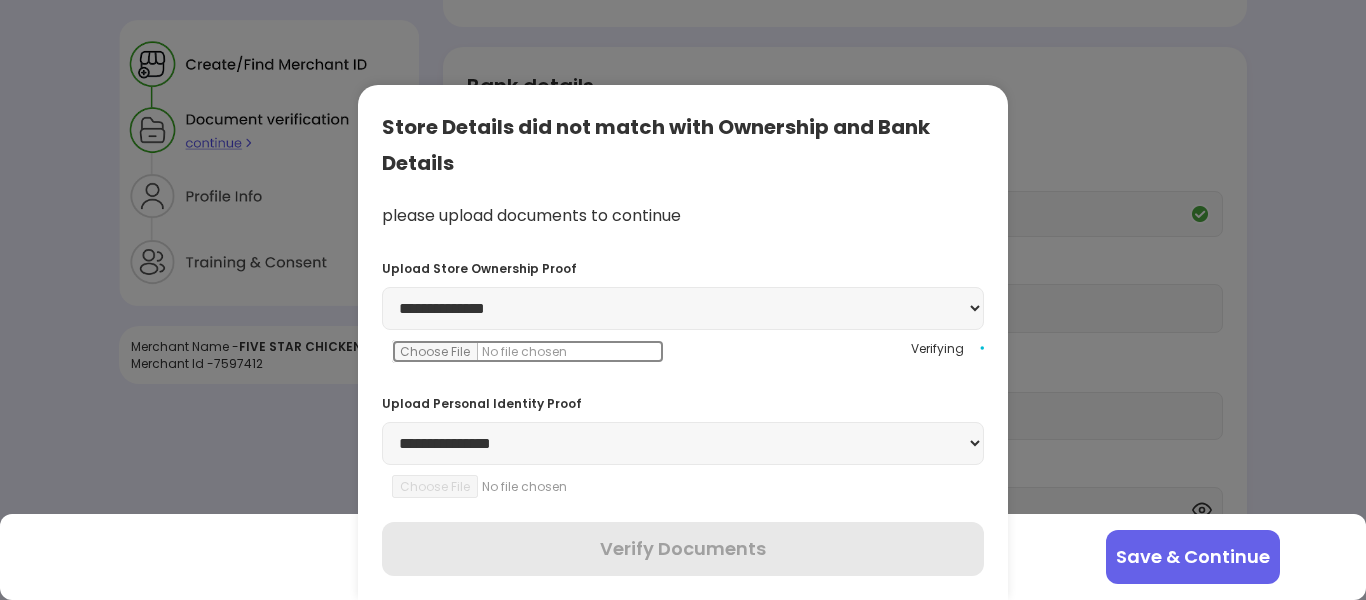 type on "**********" 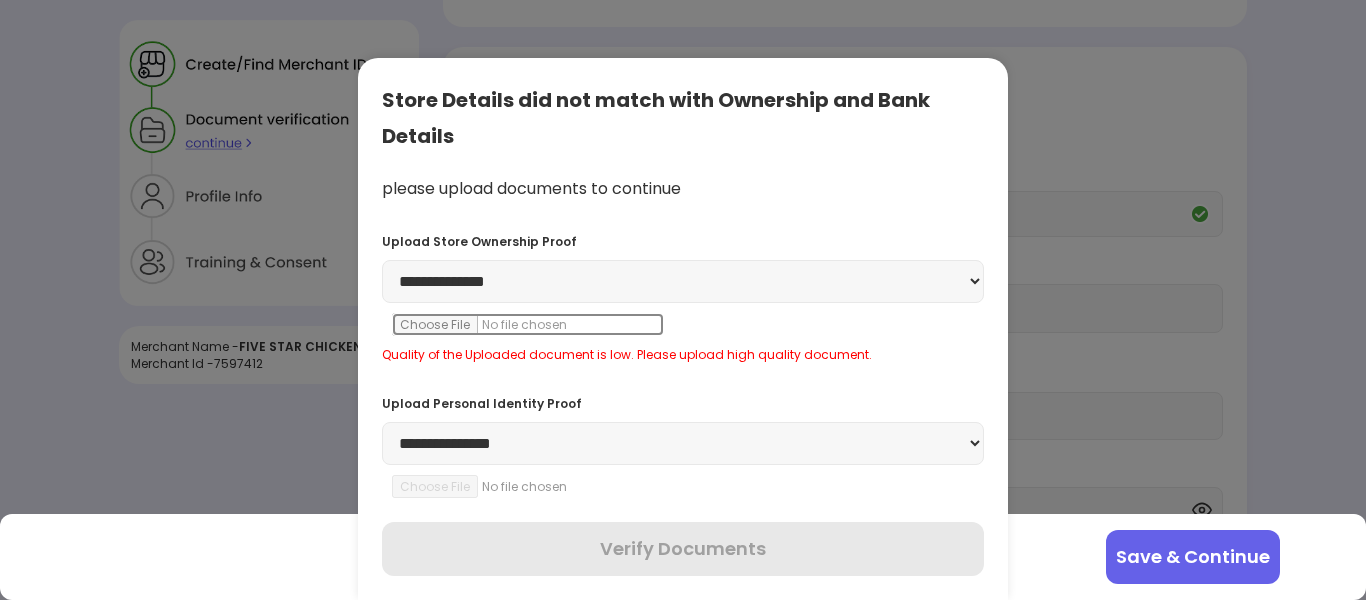 click at bounding box center (528, 324) 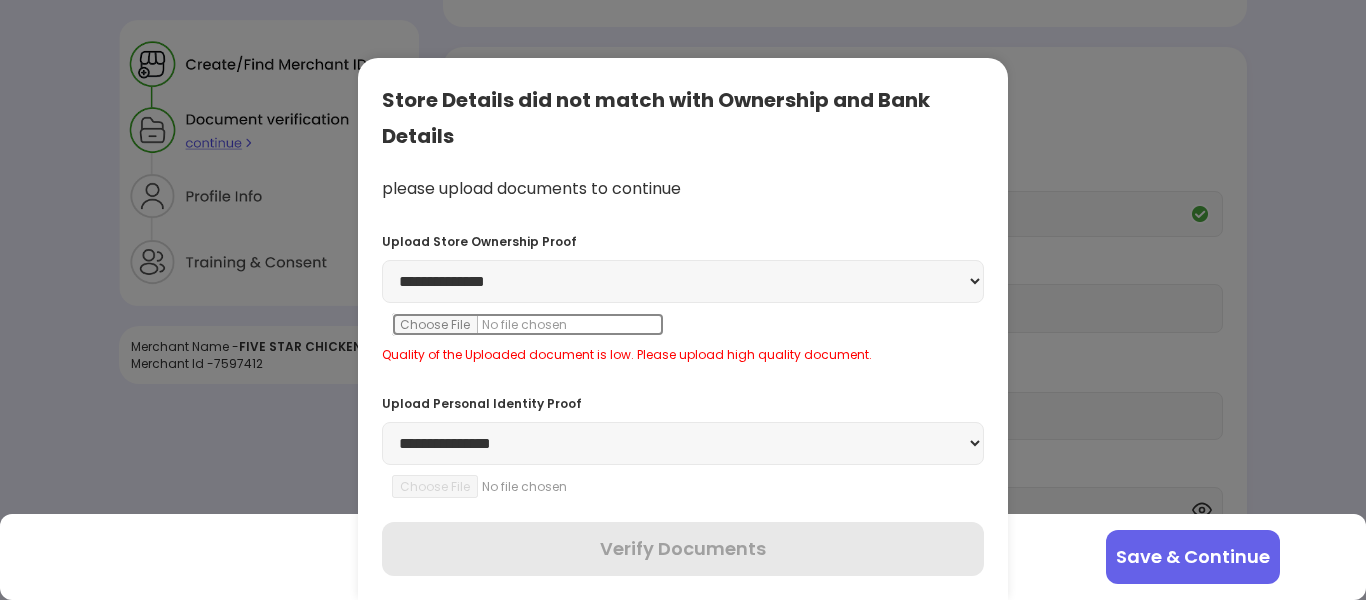 type 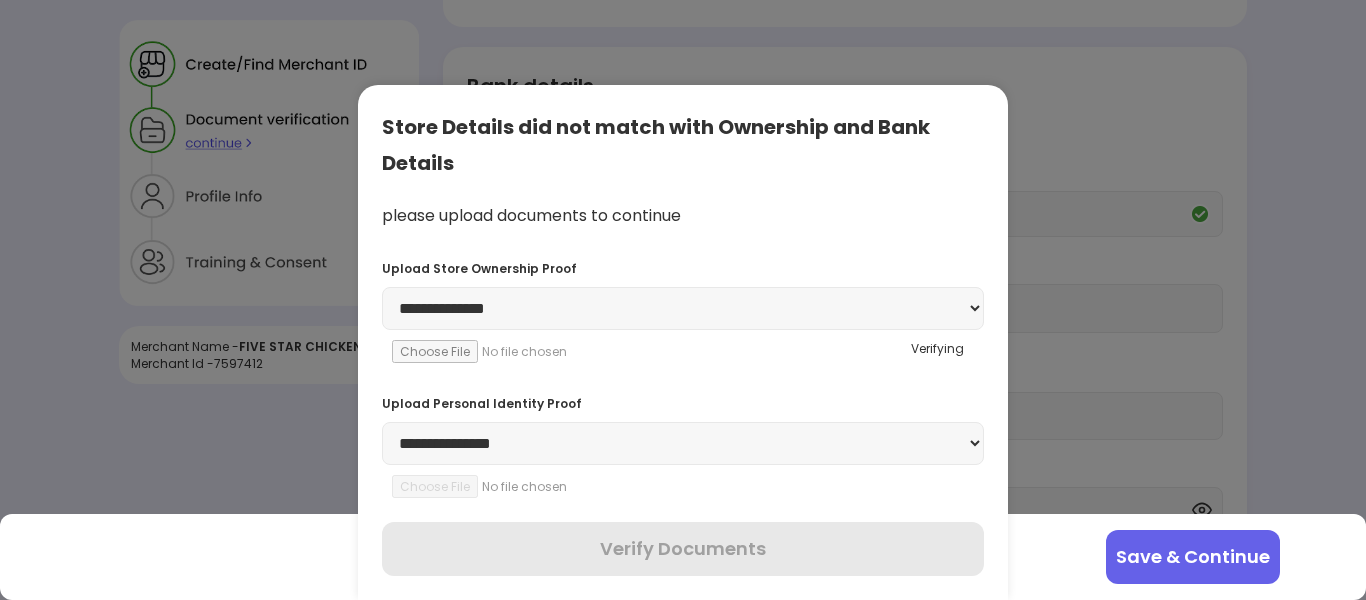 click on "**********" at bounding box center [683, 308] 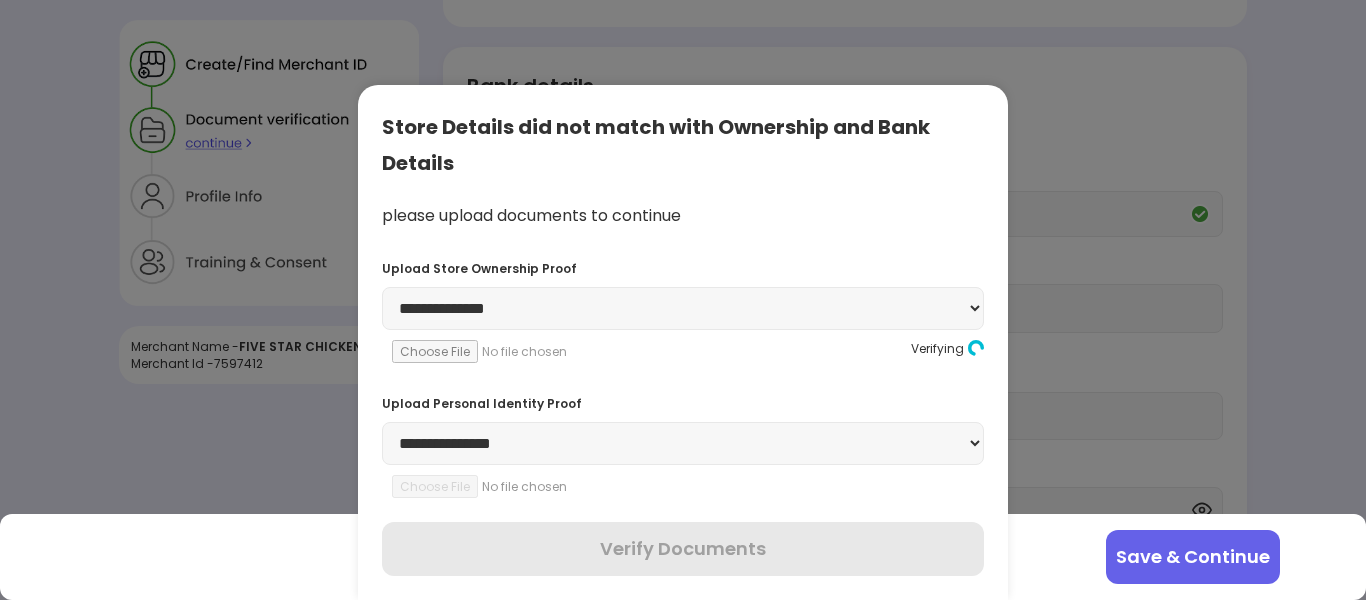 select on "**********" 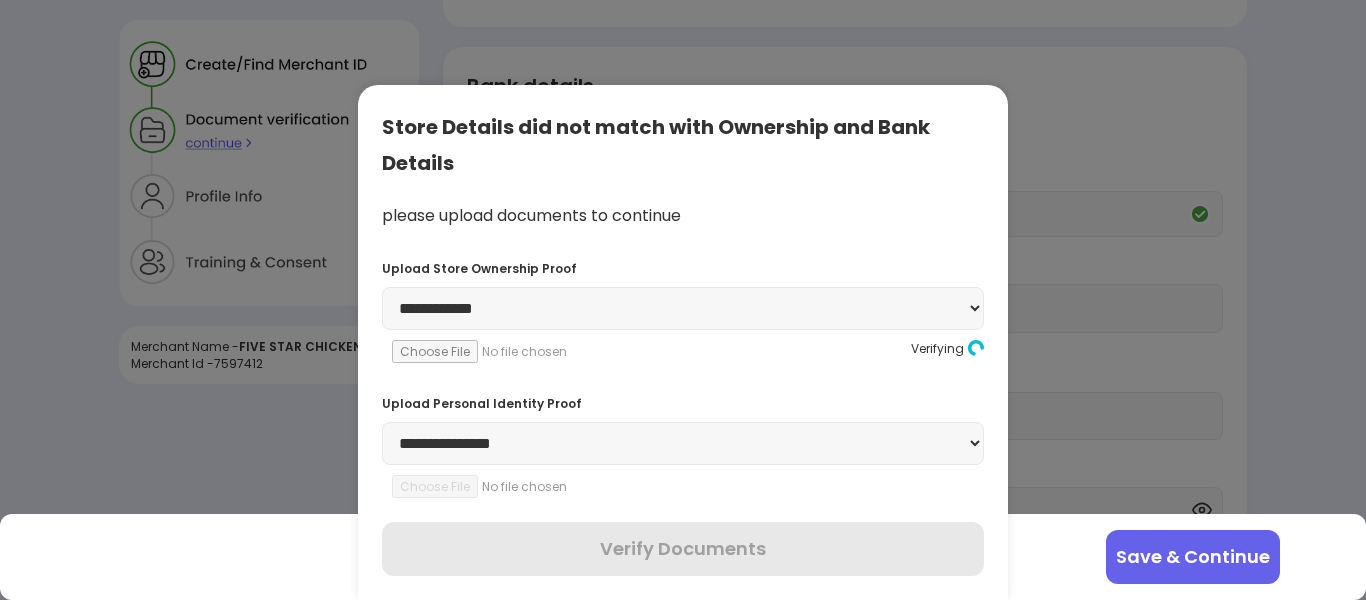 click on "**********" at bounding box center [683, 308] 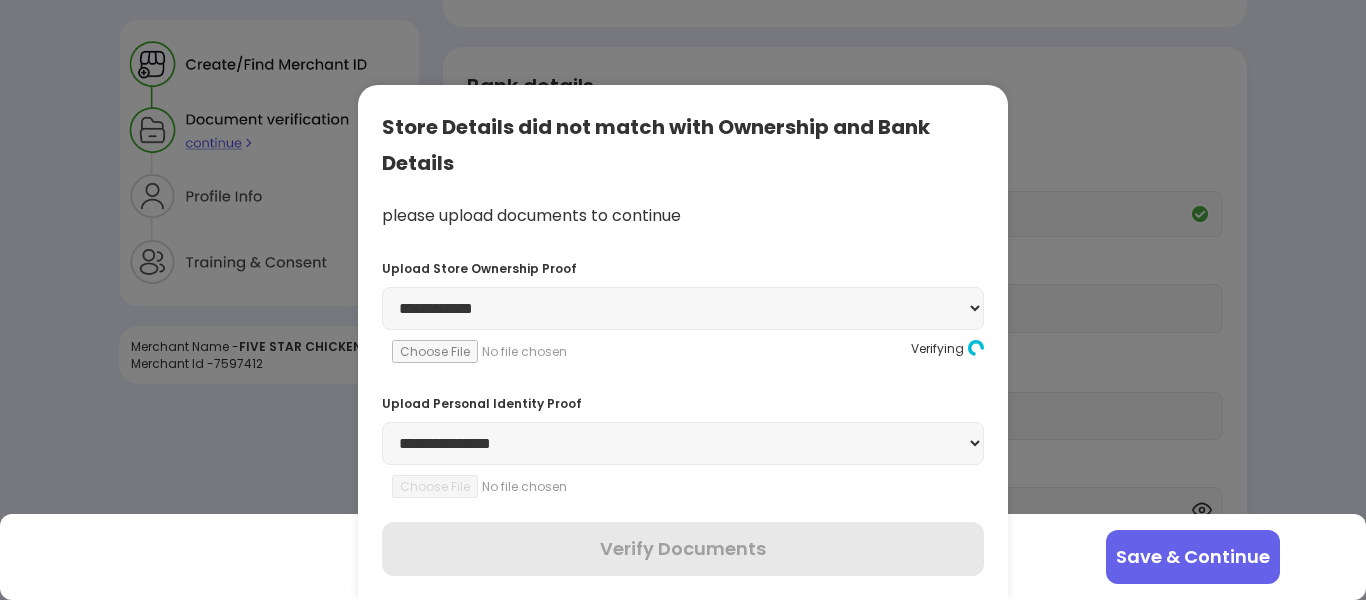 click on "**********" at bounding box center [683, 308] 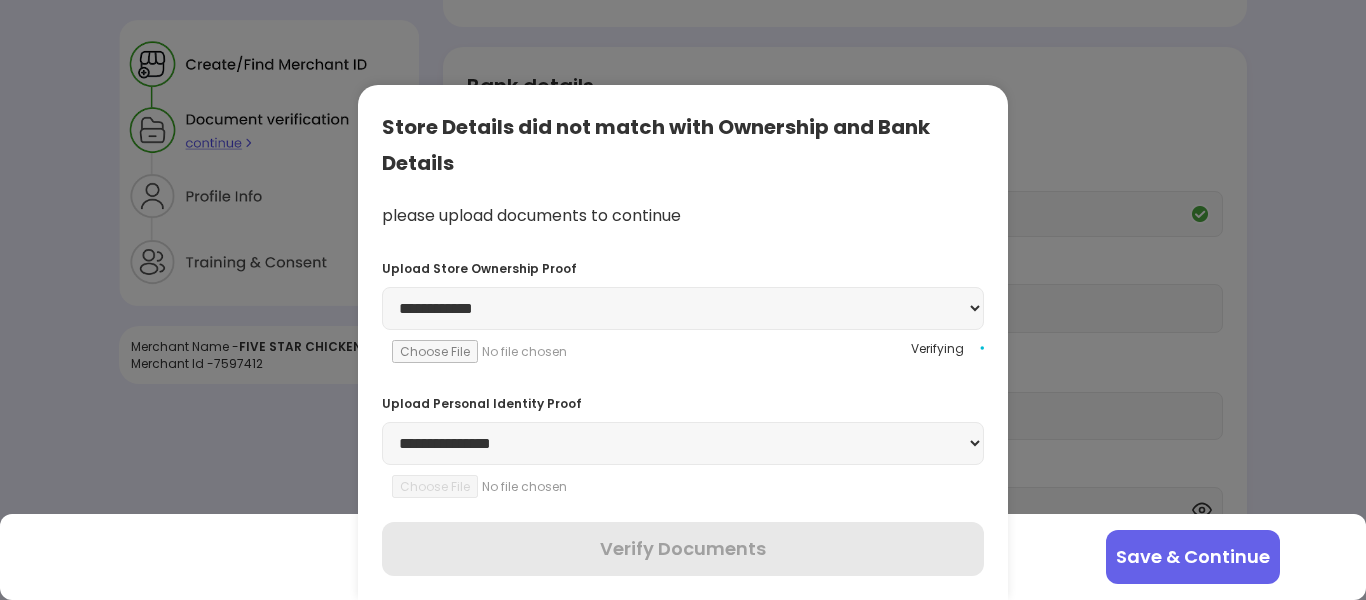 select on "**********" 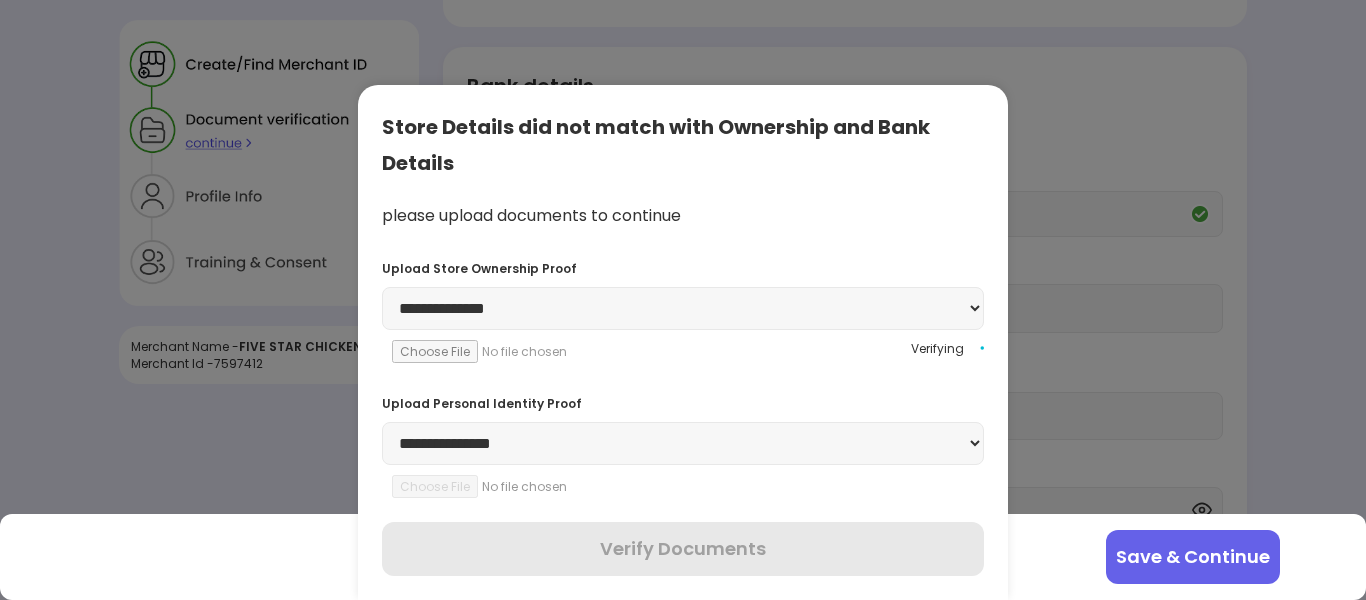 click on "**********" at bounding box center (683, 308) 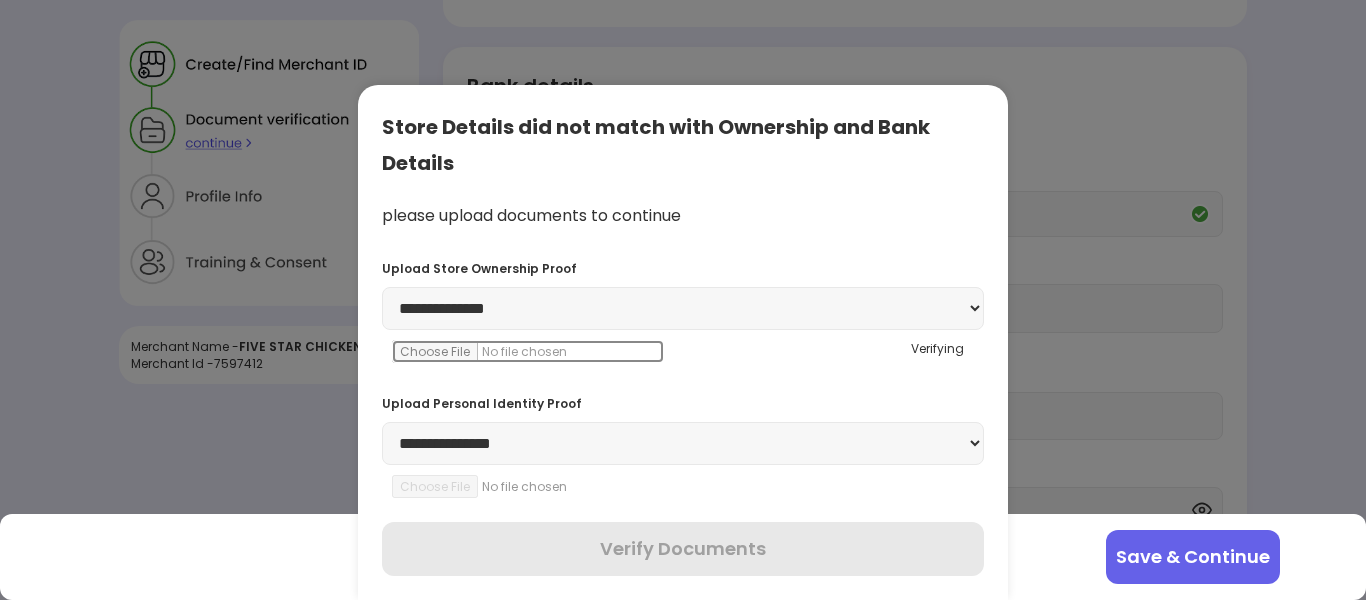 click at bounding box center [528, 351] 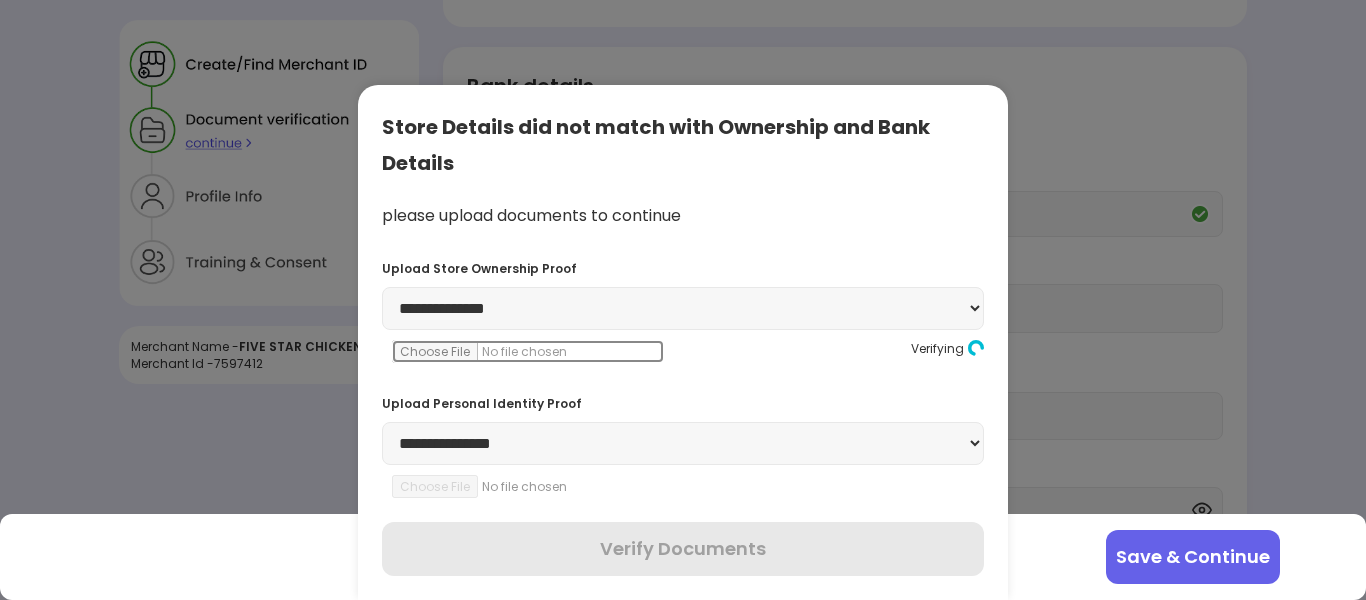 type on "**********" 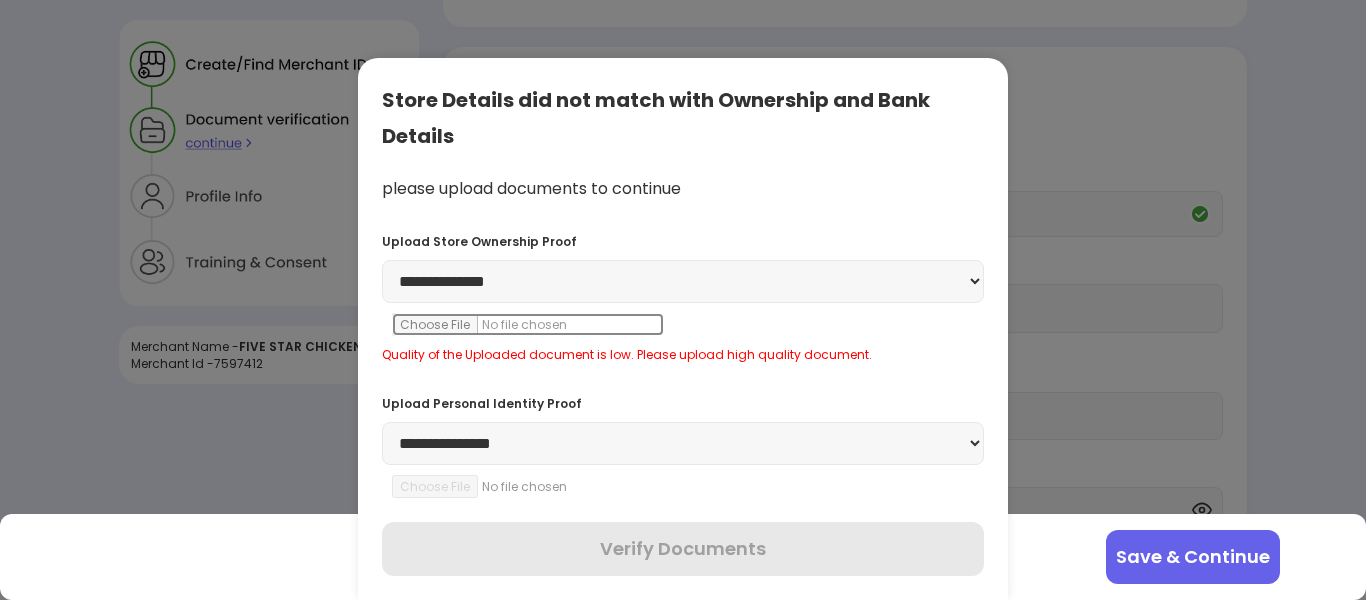 click at bounding box center [528, 324] 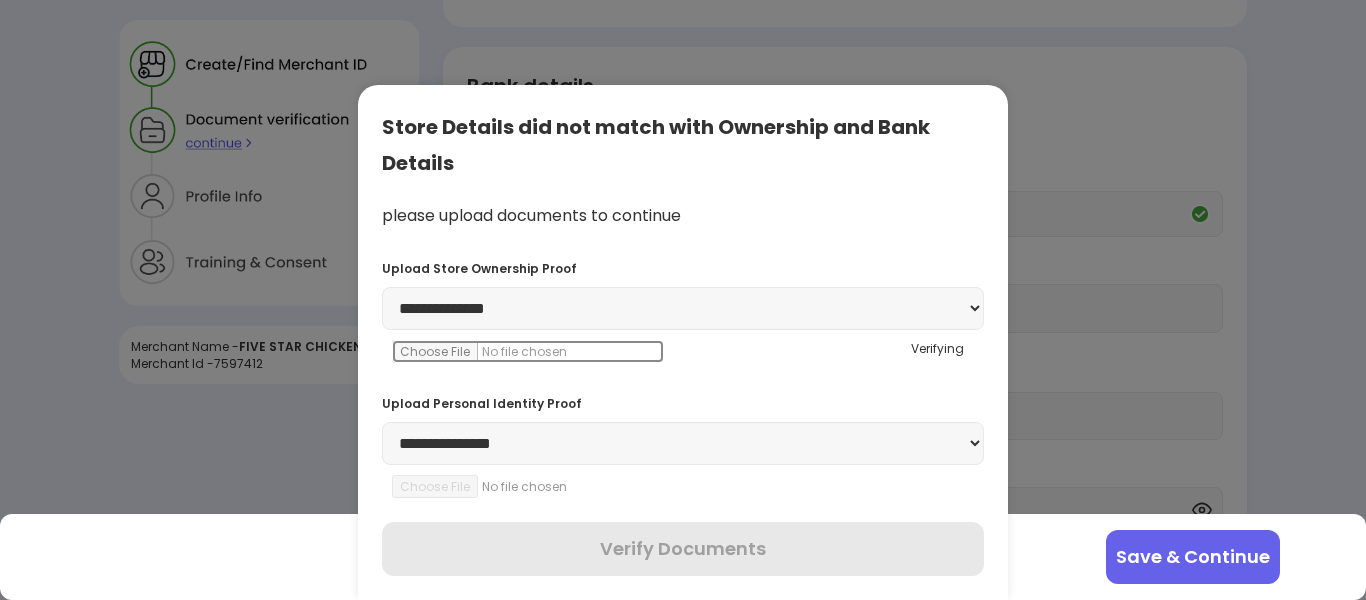 click at bounding box center (528, 351) 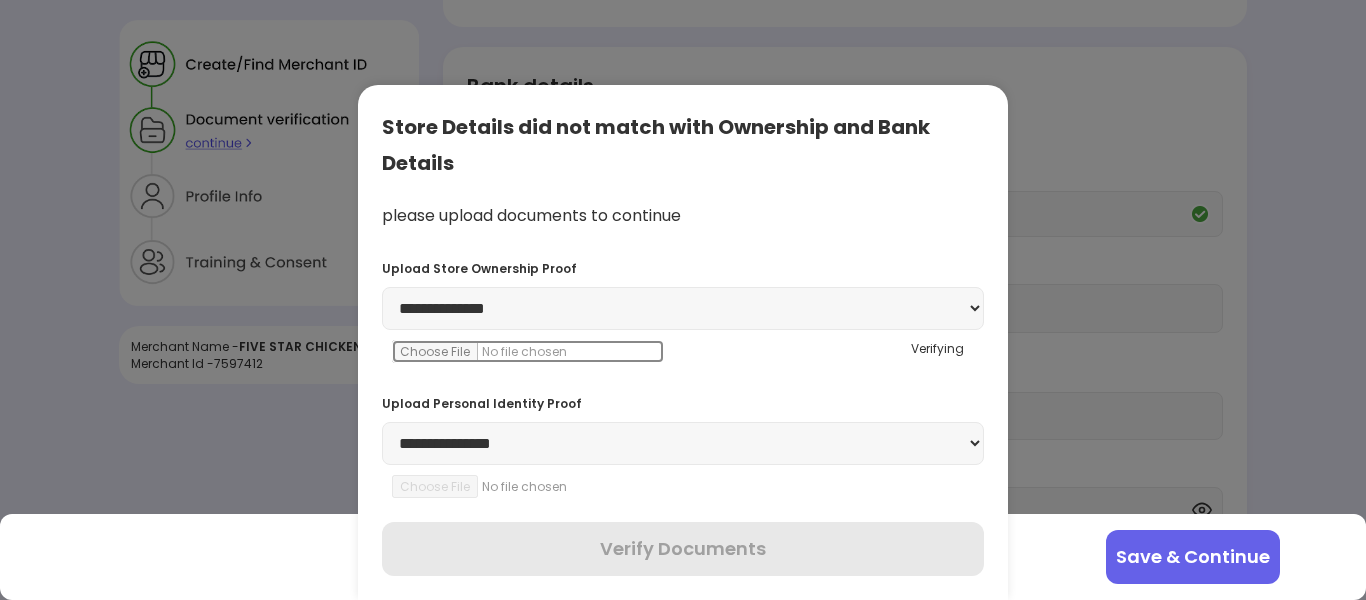 type on "**********" 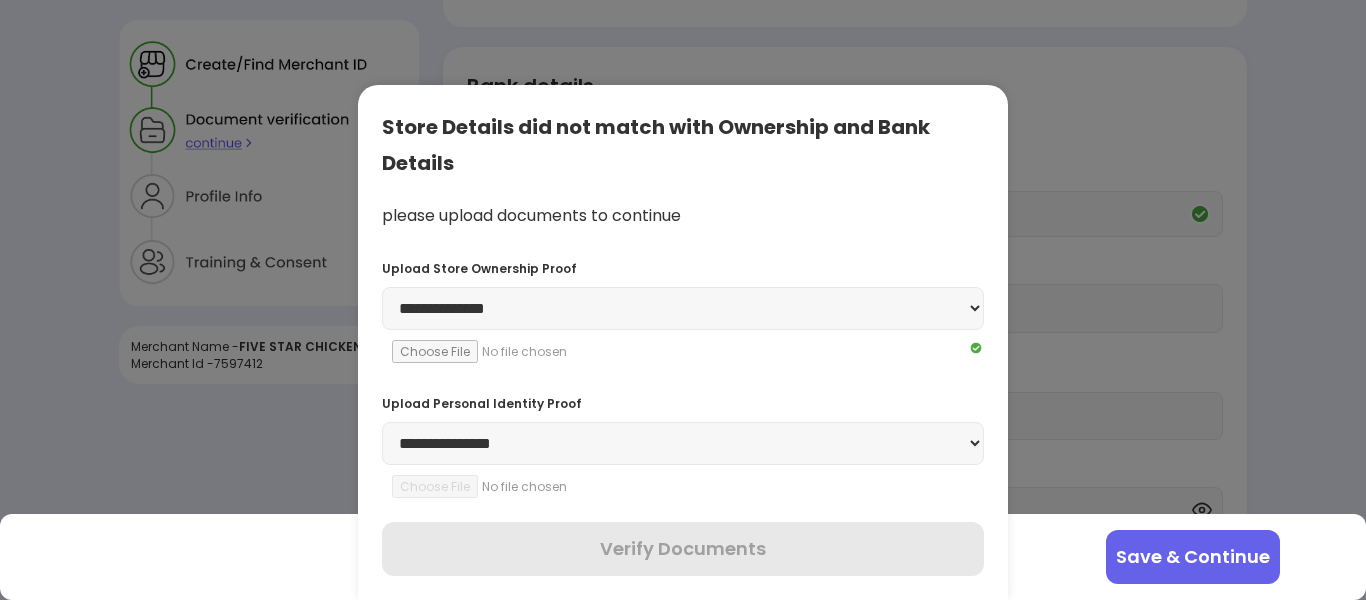 click on "**********" at bounding box center (683, 443) 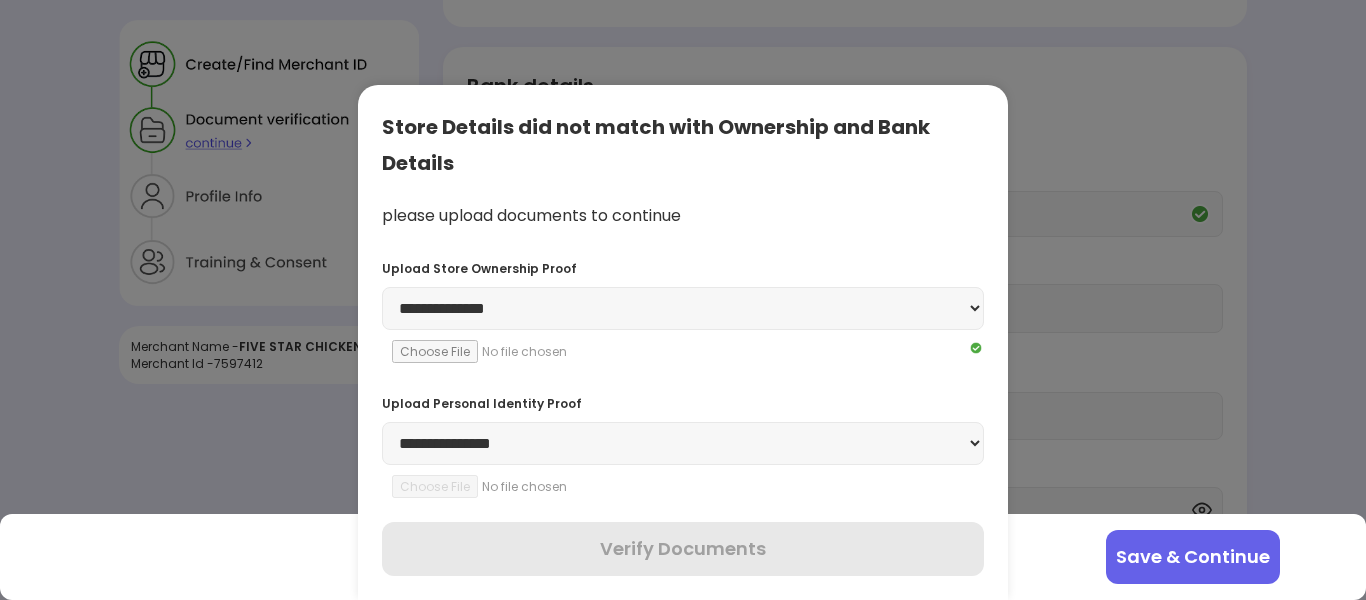 select on "******" 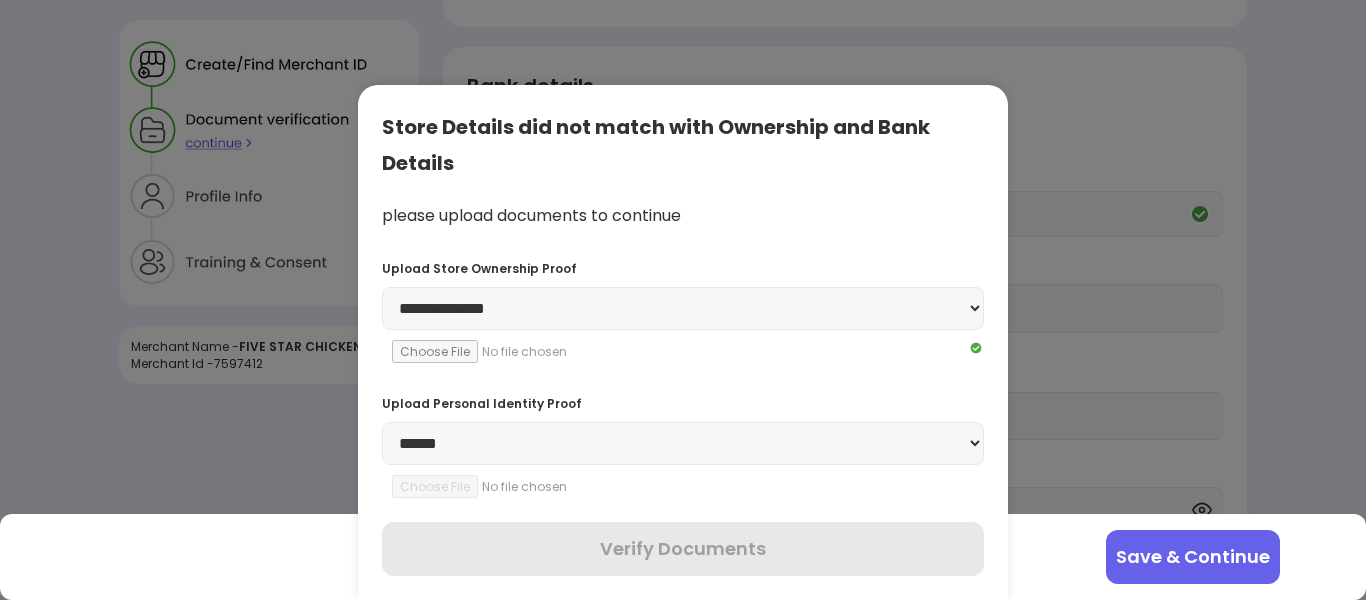 click on "**********" at bounding box center [683, 443] 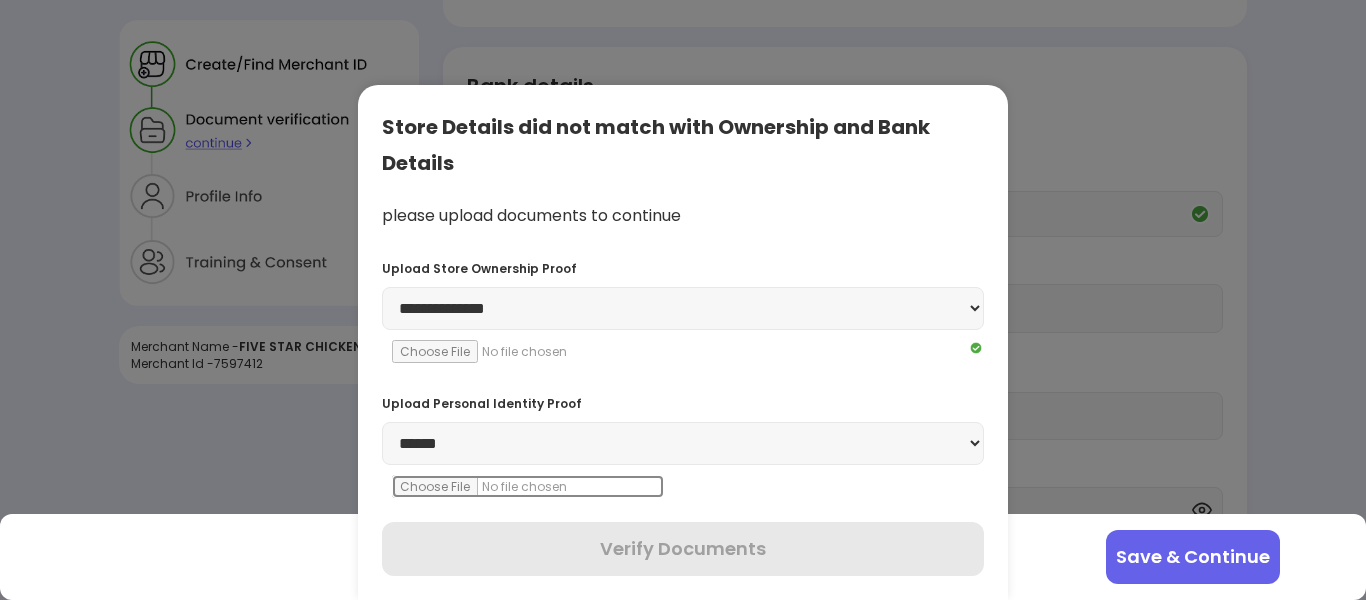 click at bounding box center (528, 486) 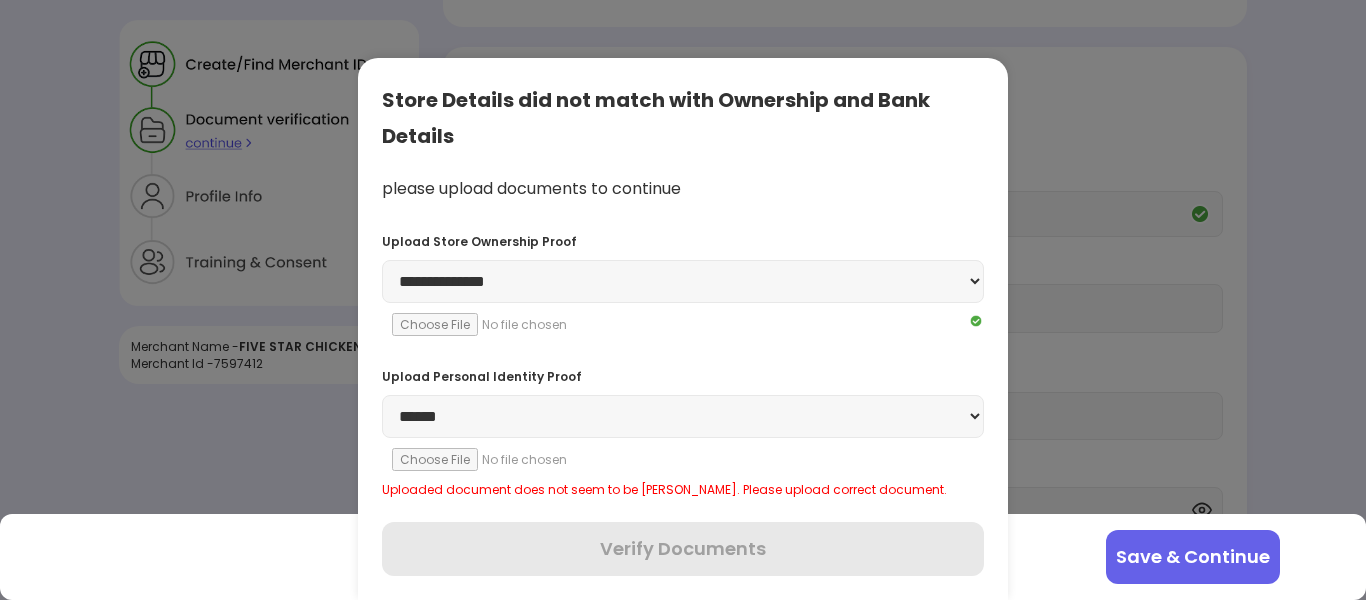 click on "**********" at bounding box center (683, 416) 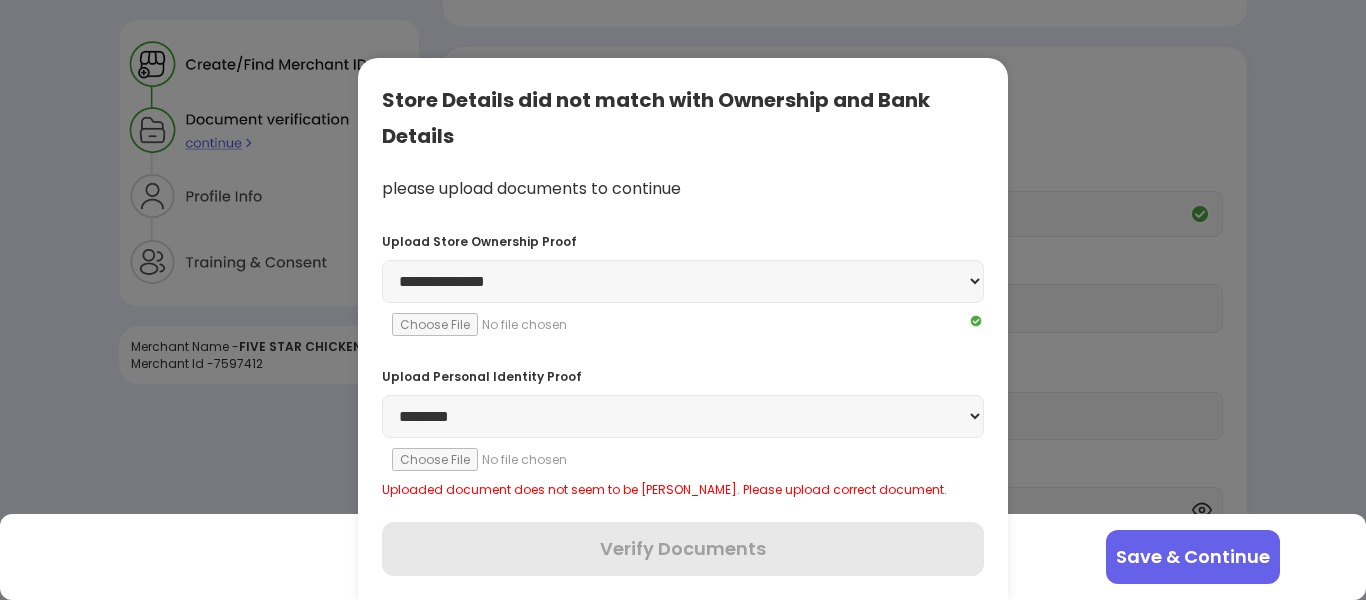 click on "**********" at bounding box center (683, 416) 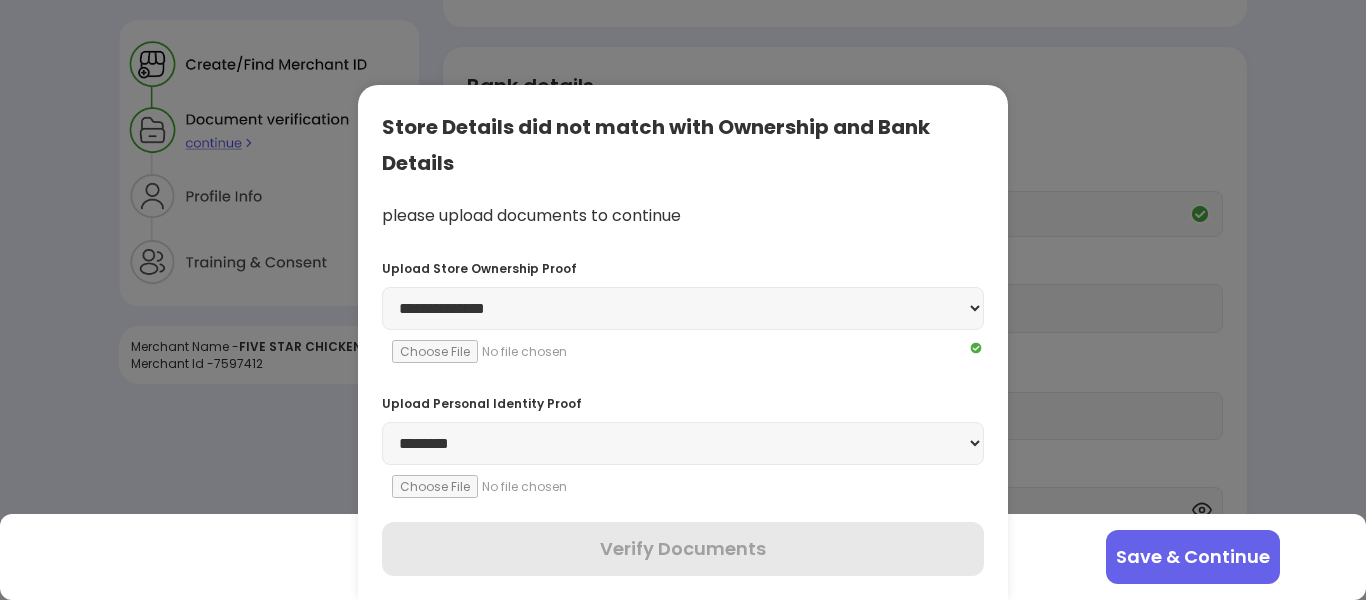 type on "**********" 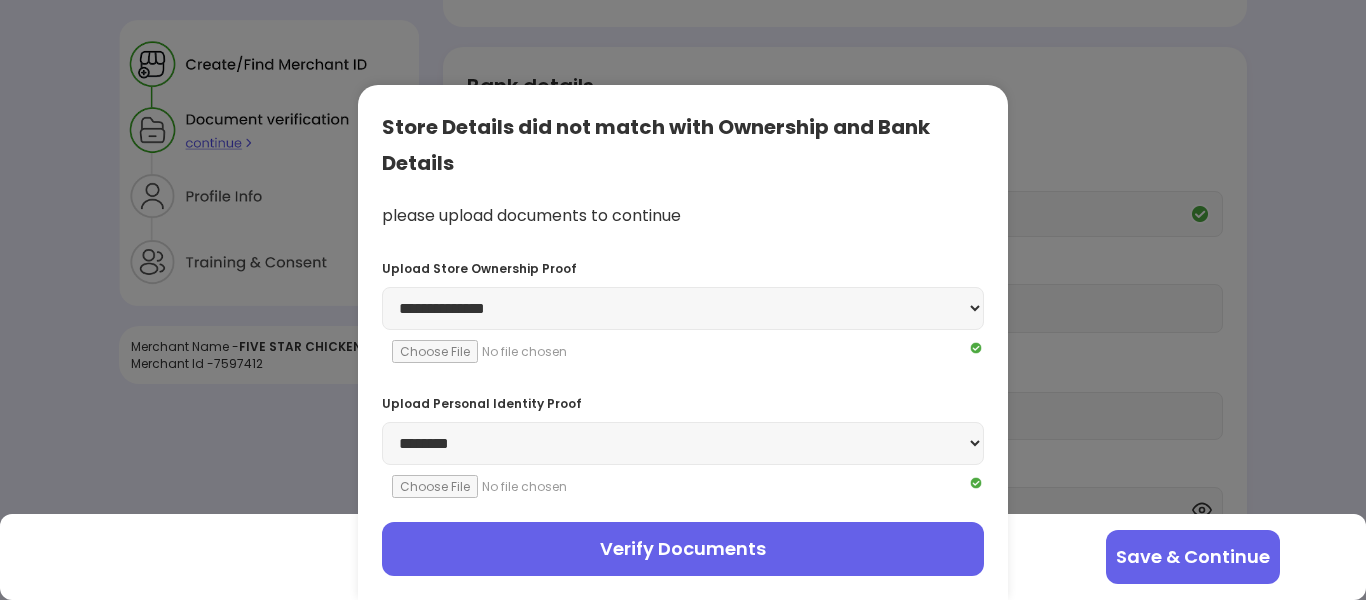 click on "**********" at bounding box center (683, 342) 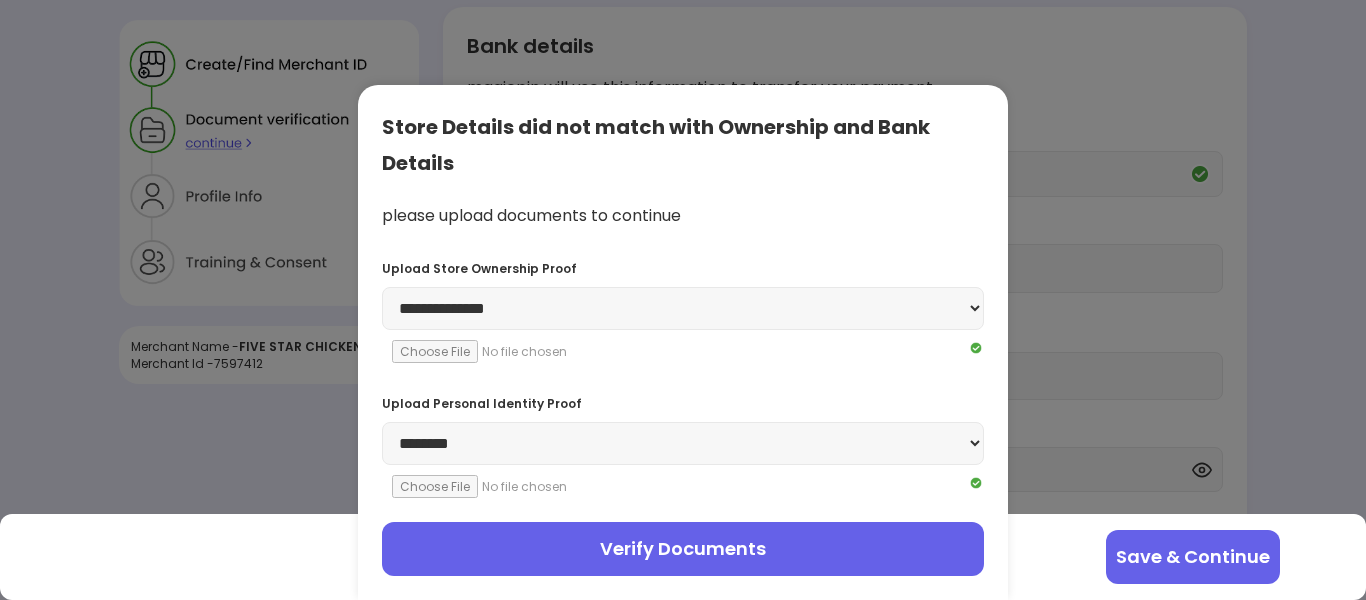 click on "Verify Documents" at bounding box center (683, 549) 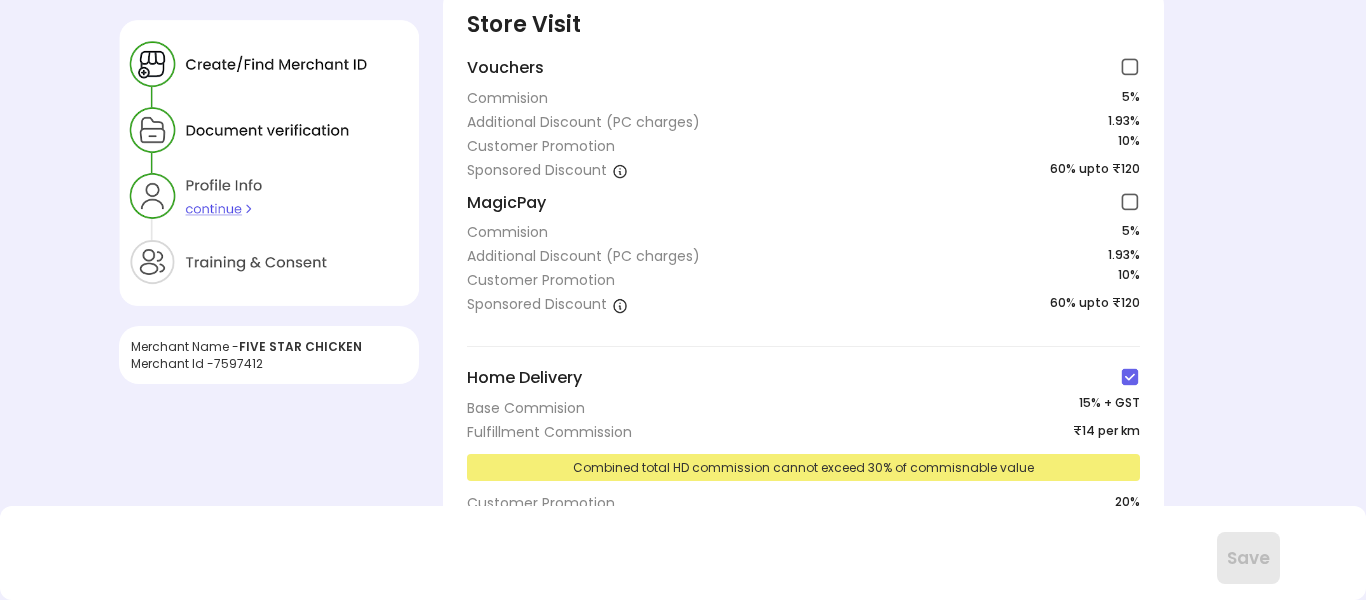 scroll, scrollTop: 82, scrollLeft: 0, axis: vertical 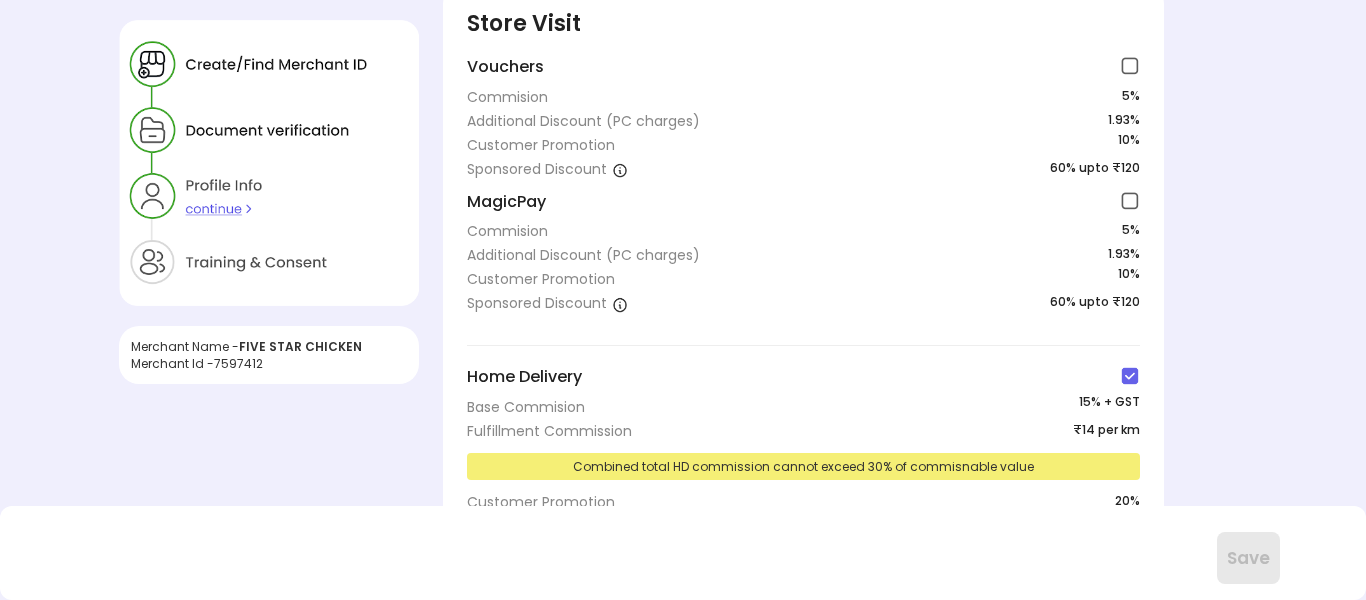click on "Merchant Name -  FIVE STAR CHICKEN Merchant Id -  7597412   Profile Info Store Visit Vouchers Commision  5 % Additional Discount (PC charges)  1.93% Customer Promotion  10 % Sponsored Discount    60% upto ₹120 MagicPay Commision  5 % Additional Discount (PC charges)  1.93% Customer Promotion  10 % Sponsored Discount     60% upto ₹120 Home Delivery Base Commision  15 % + GST Fulfillment Commission ₹14 per km Combined total HD commission cannot exceed 30% of commisnable value Customer Promotion  20 % Payment Collection Charges  1.93% Sponsored Discount     85% upto ₹120 Accept  Do's & Don'ts  for delivery of business. Click here to confirm that you have read and agreed to the  Terms and Conditions. Click here to confirm the above Services and respective commercials   Save Are you using any POS system to manage orders? If you use a pos system to manage order, please select this option here. NOTE: Orders will be notified on magicpin web and app for restaurant partners." at bounding box center (682, 490) 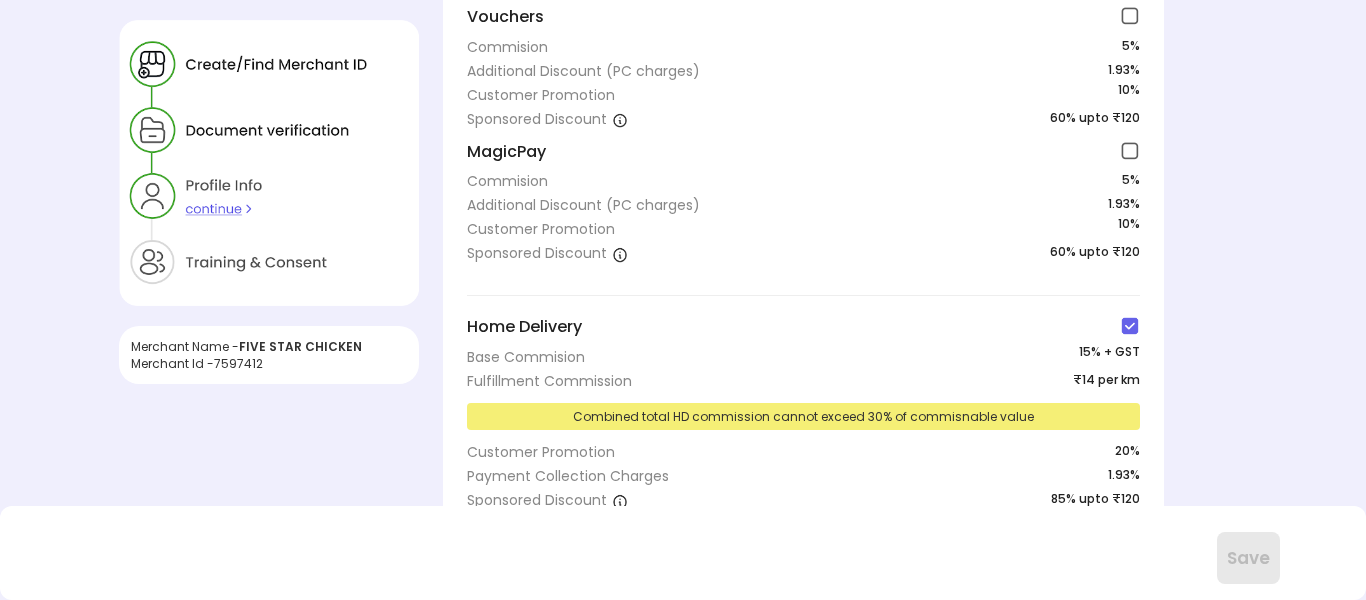 scroll, scrollTop: 320, scrollLeft: 0, axis: vertical 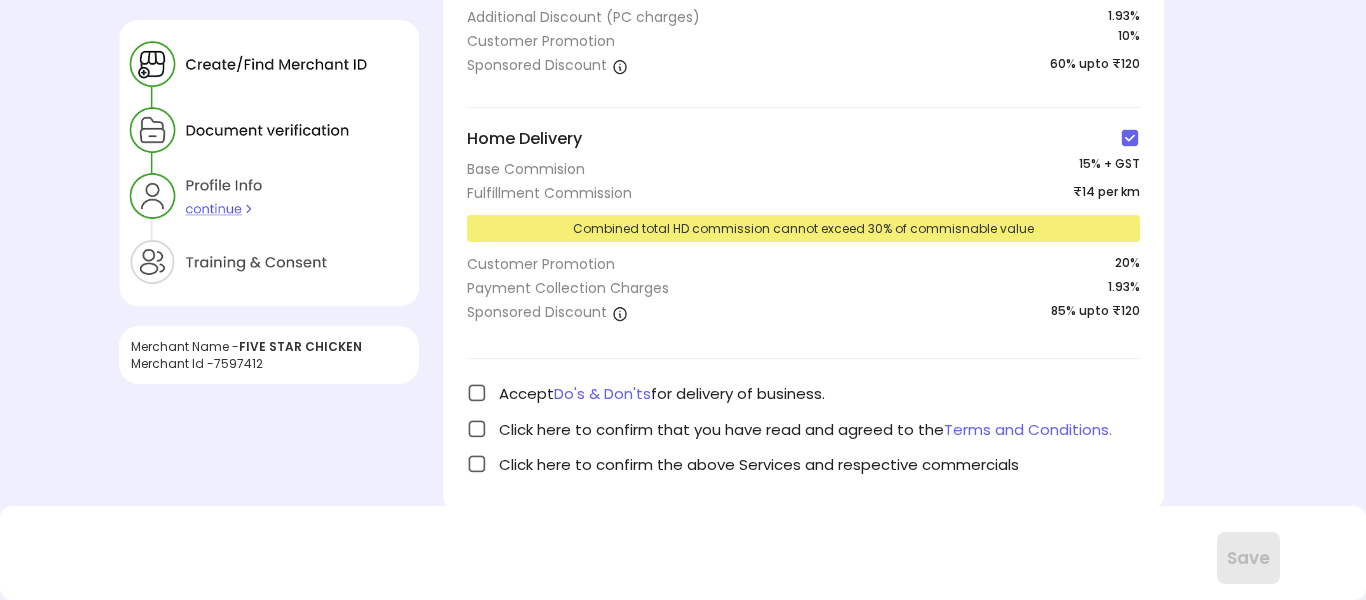 click at bounding box center (1130, 138) 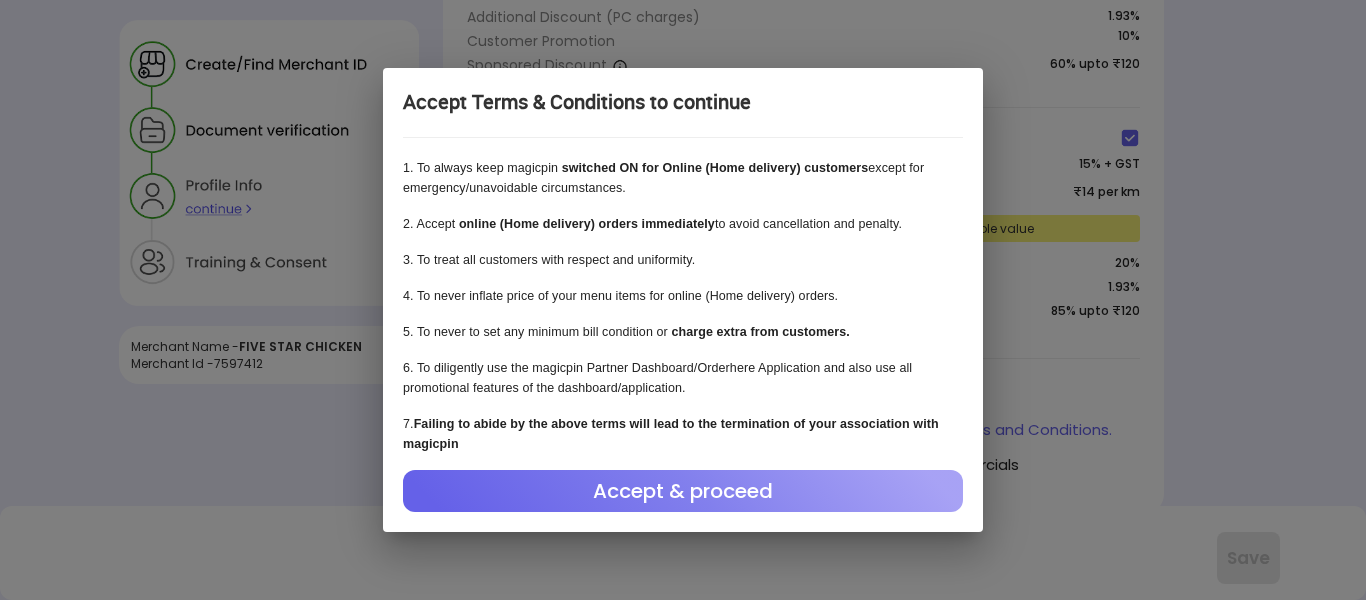 click on "Accept & proceed" at bounding box center (683, 491) 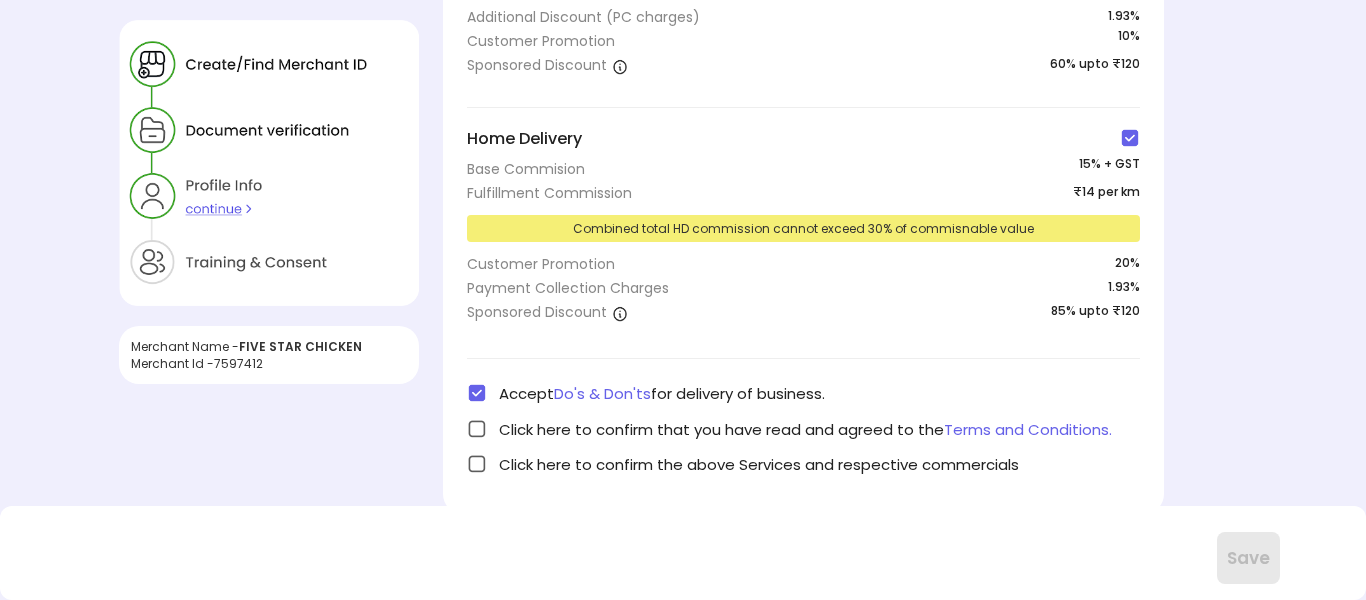click at bounding box center (477, 429) 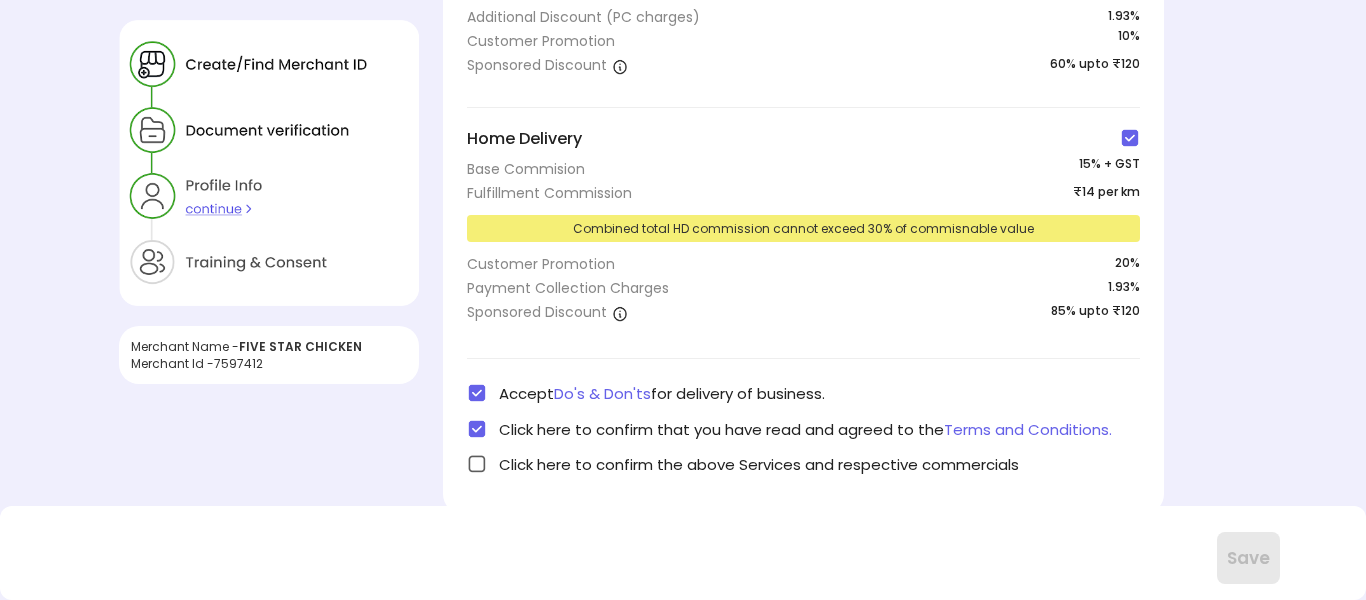 click at bounding box center (477, 464) 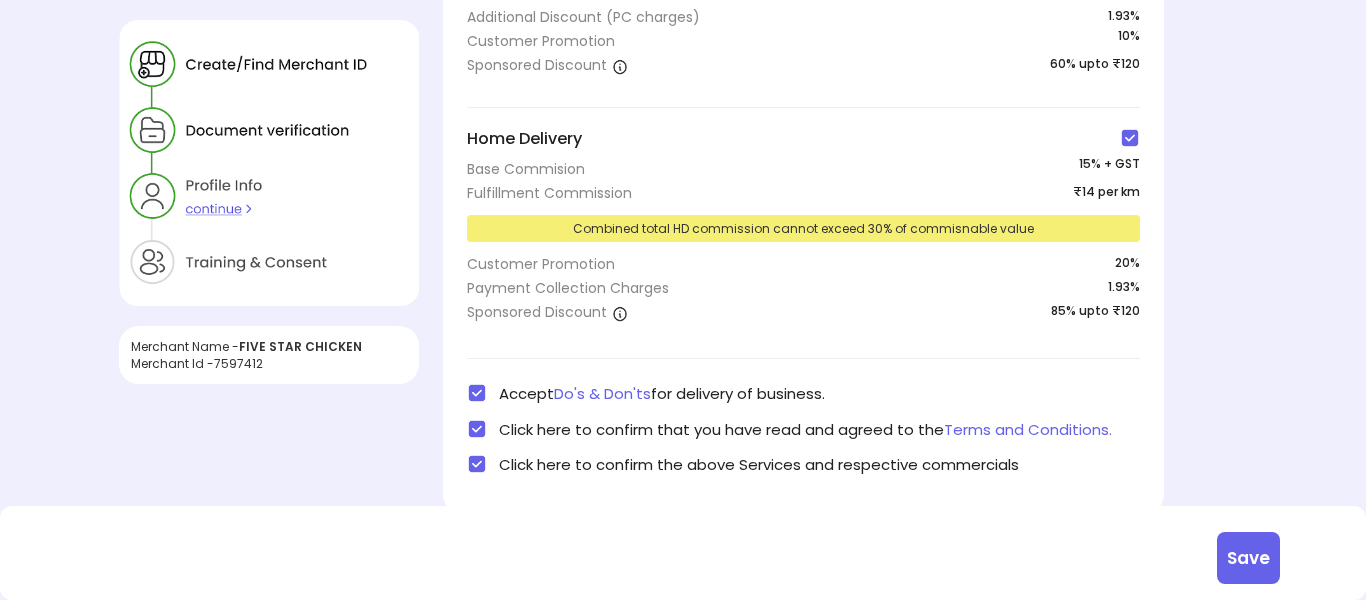 click on "Save" at bounding box center [1248, 558] 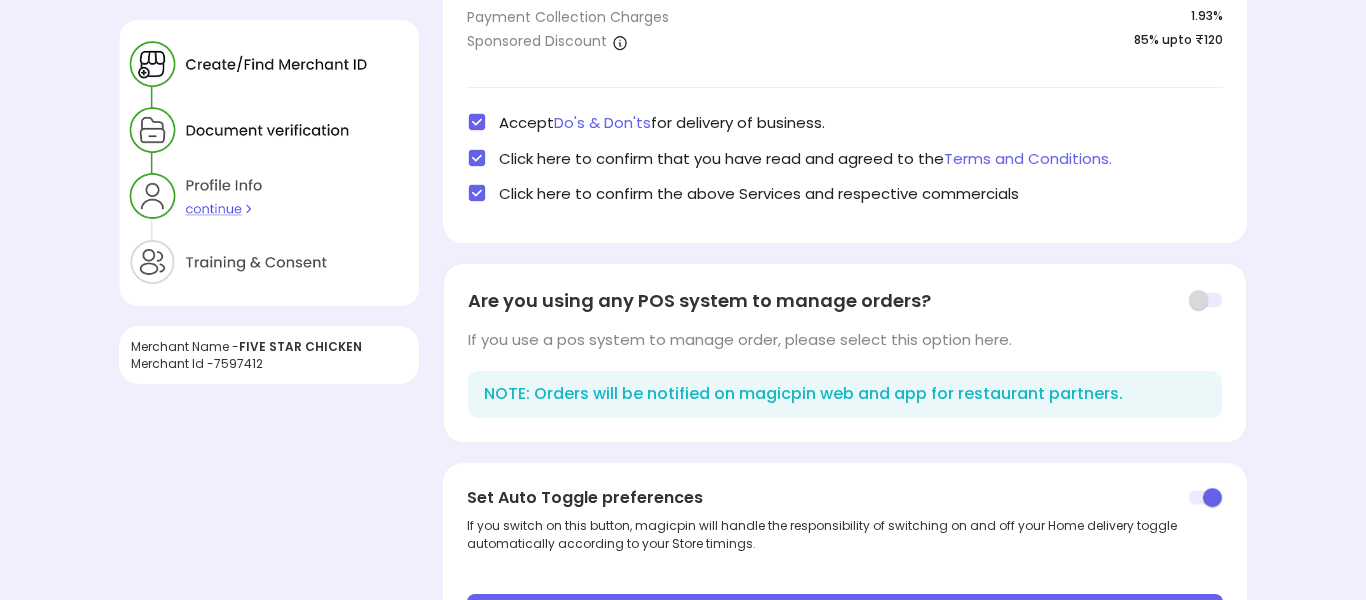 scroll, scrollTop: 640, scrollLeft: 0, axis: vertical 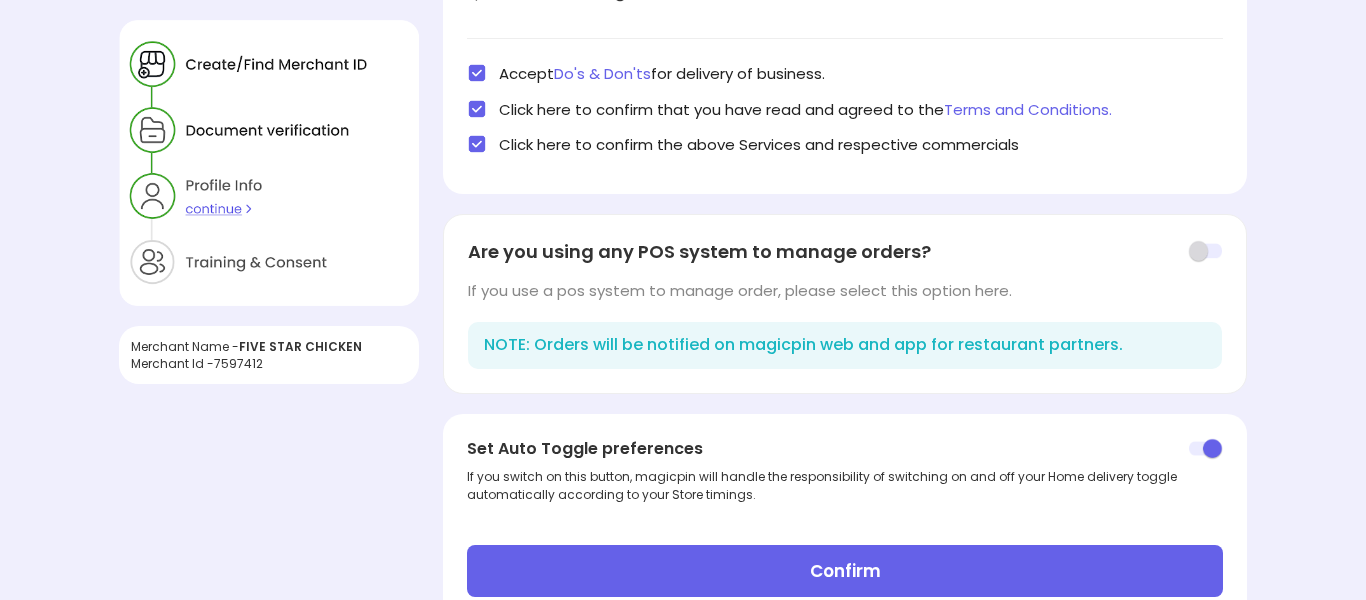 click at bounding box center [1205, 251] 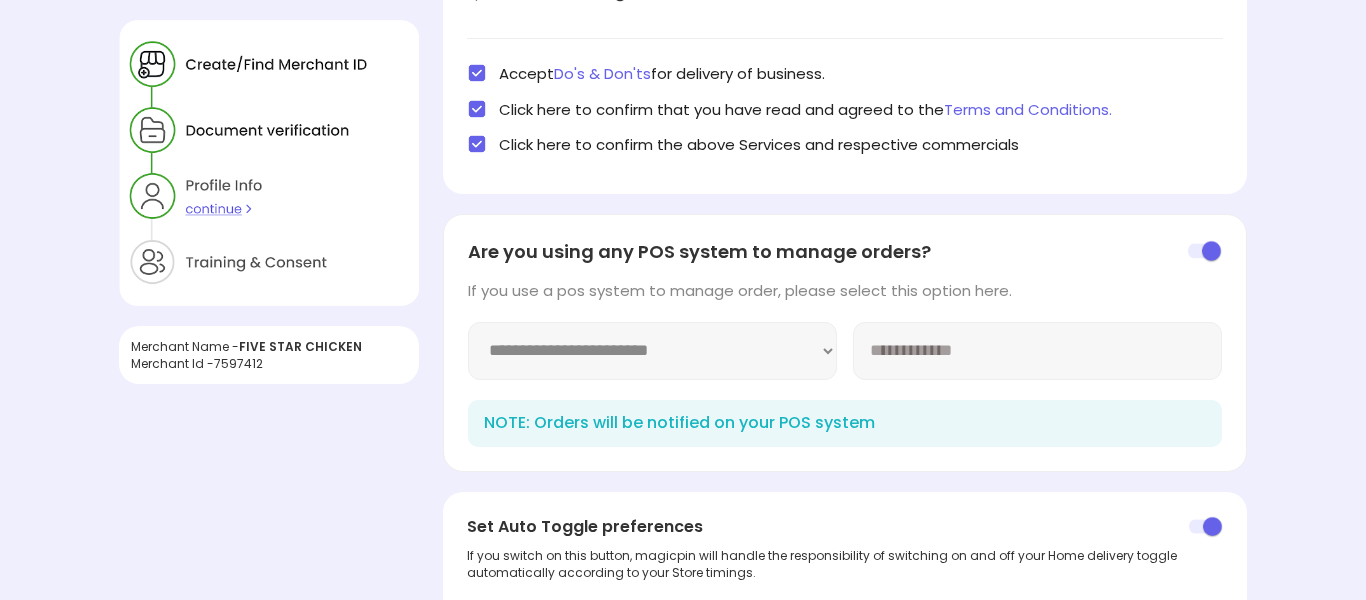 click on "**********" at bounding box center (652, 351) 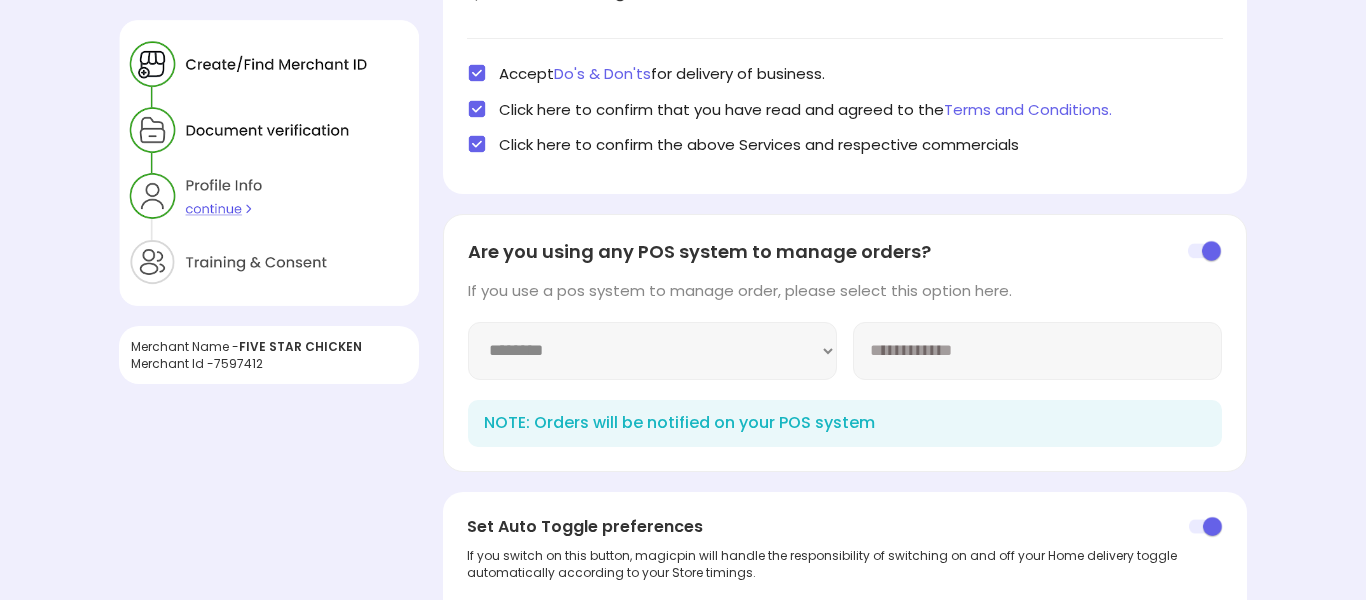 click on "**********" at bounding box center [652, 351] 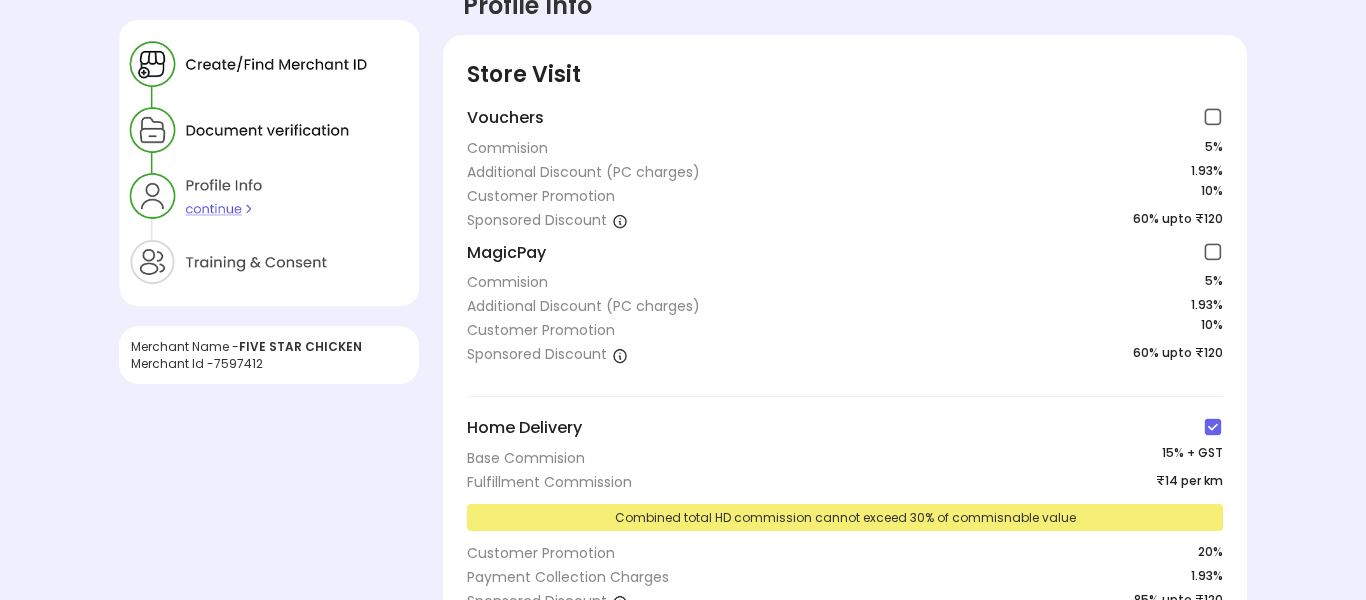 scroll, scrollTop: 0, scrollLeft: 0, axis: both 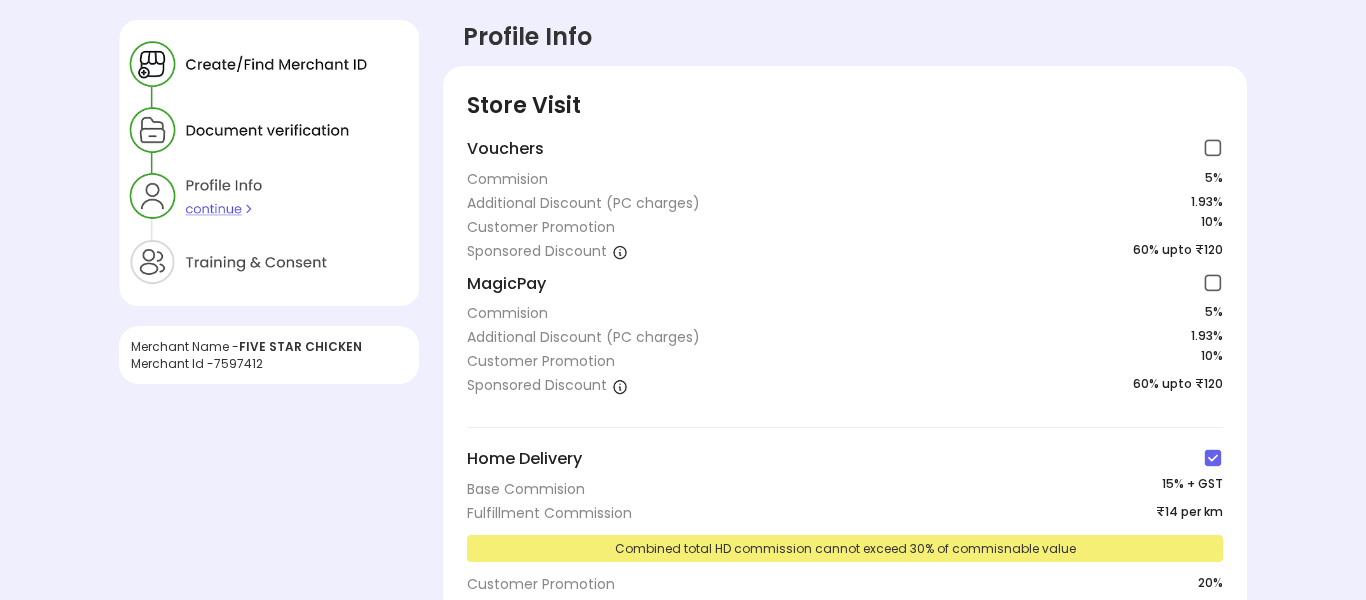click on "**********" at bounding box center [844, 689] 